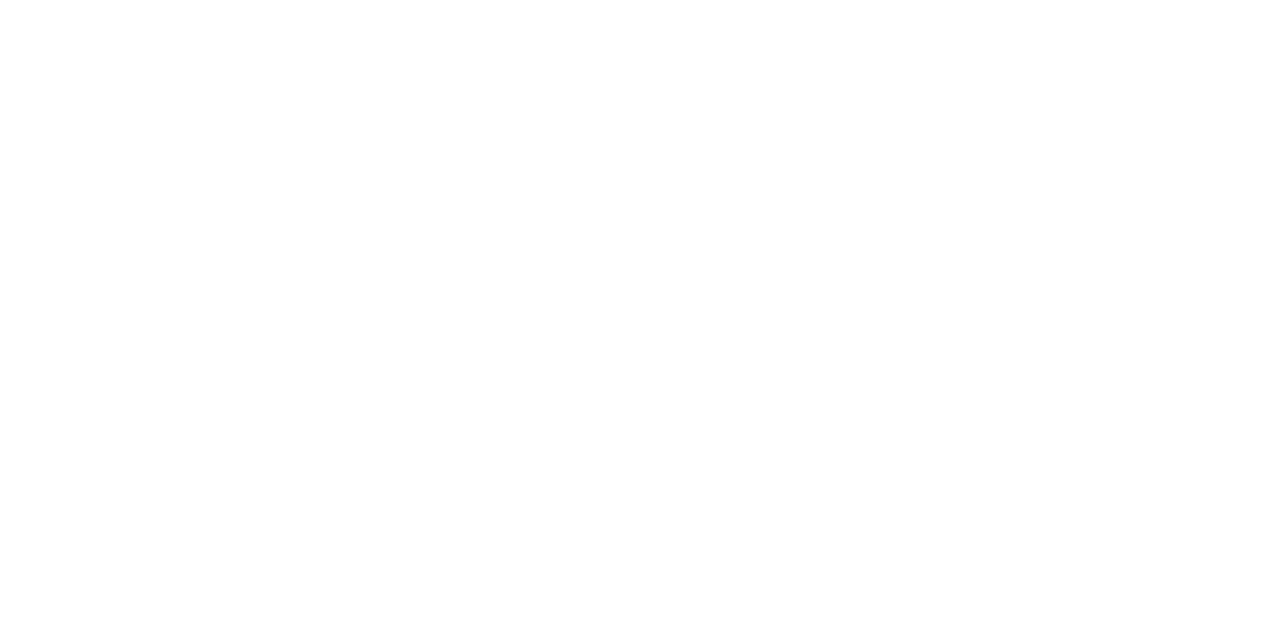scroll, scrollTop: 0, scrollLeft: 0, axis: both 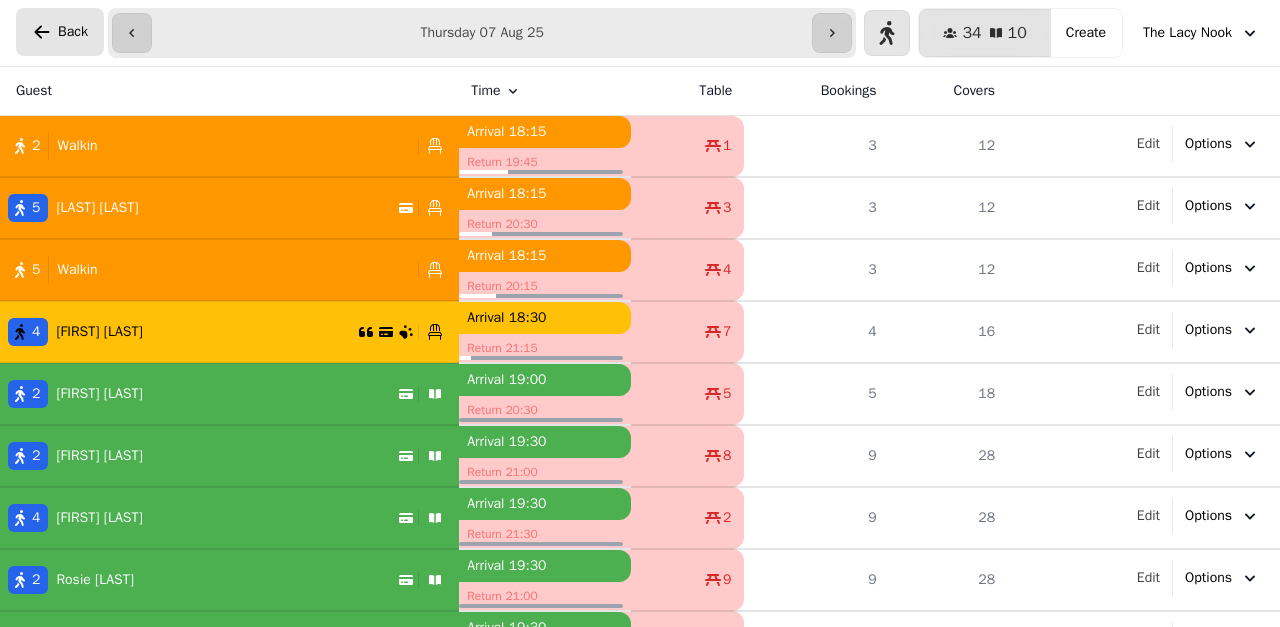 click 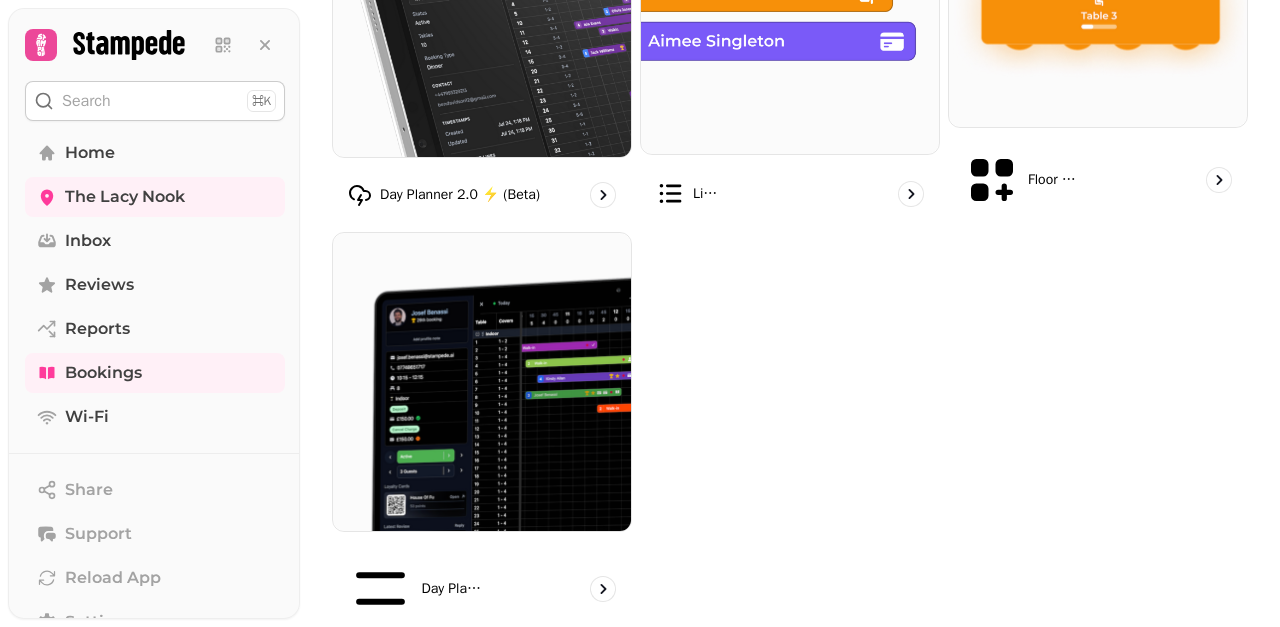 scroll, scrollTop: 373, scrollLeft: 0, axis: vertical 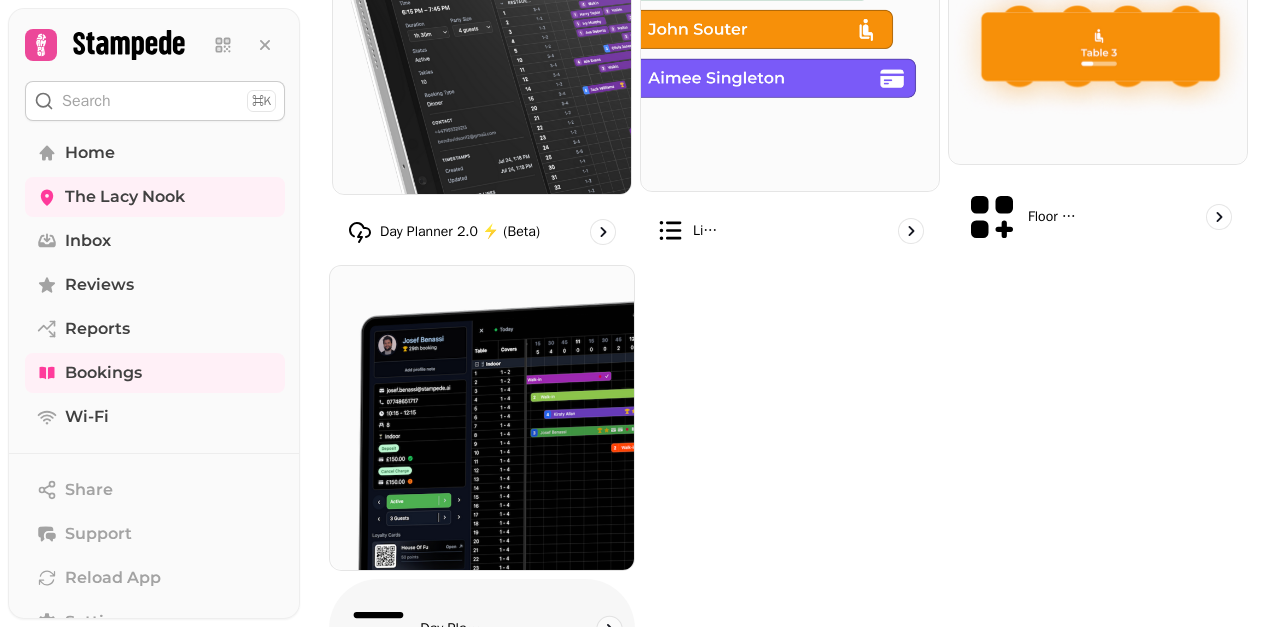 click at bounding box center (482, 418) 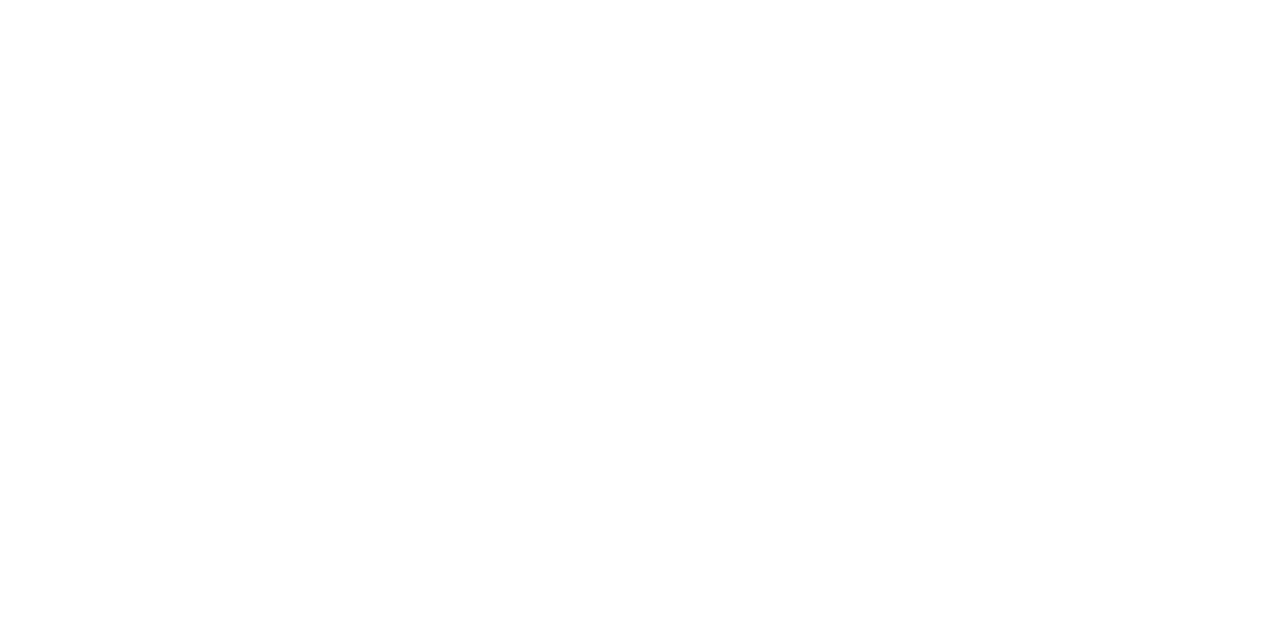scroll, scrollTop: 0, scrollLeft: 0, axis: both 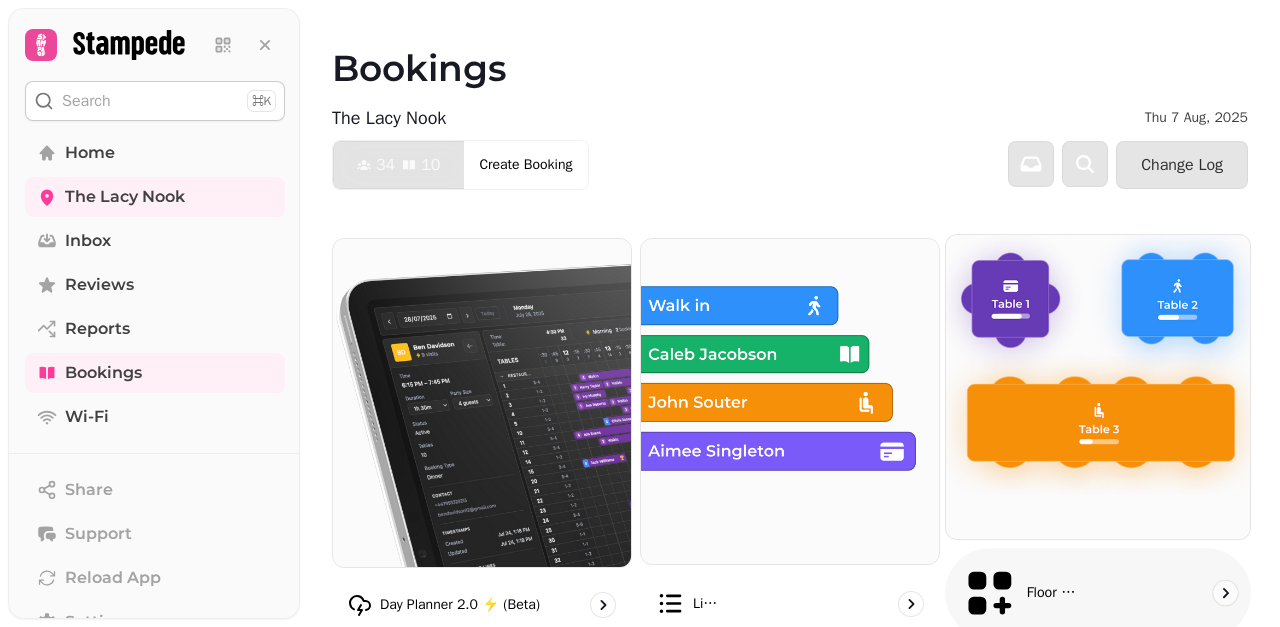 click at bounding box center [1098, 387] 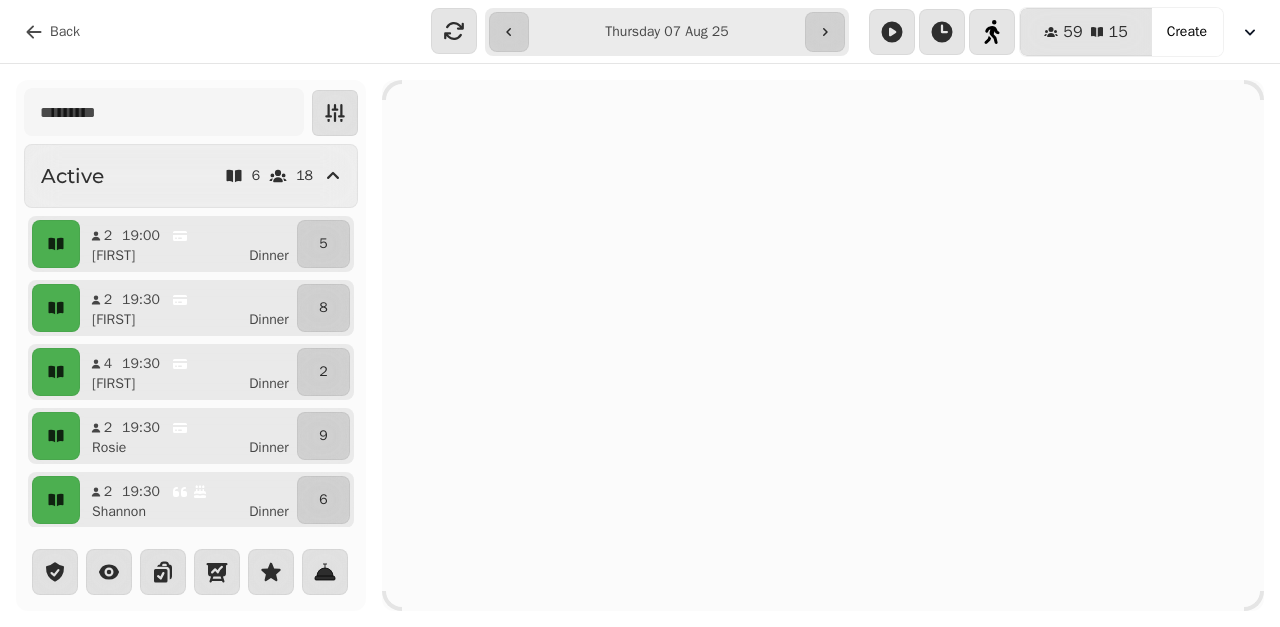 scroll, scrollTop: 0, scrollLeft: 0, axis: both 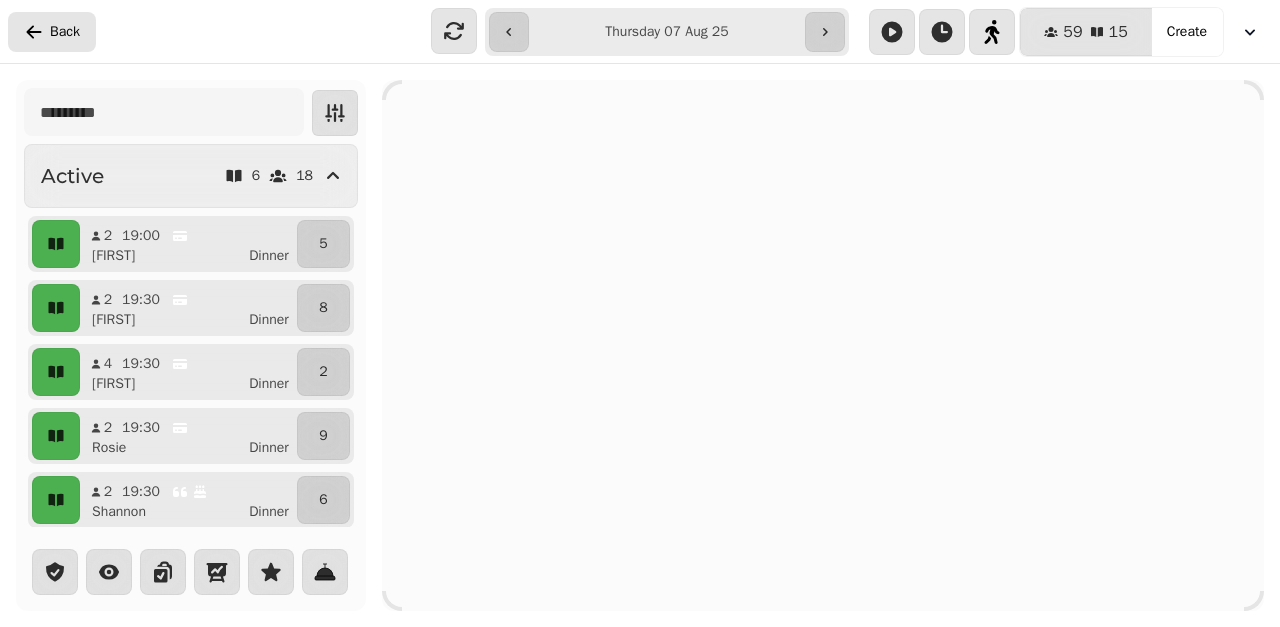 click on "Back" at bounding box center (52, 32) 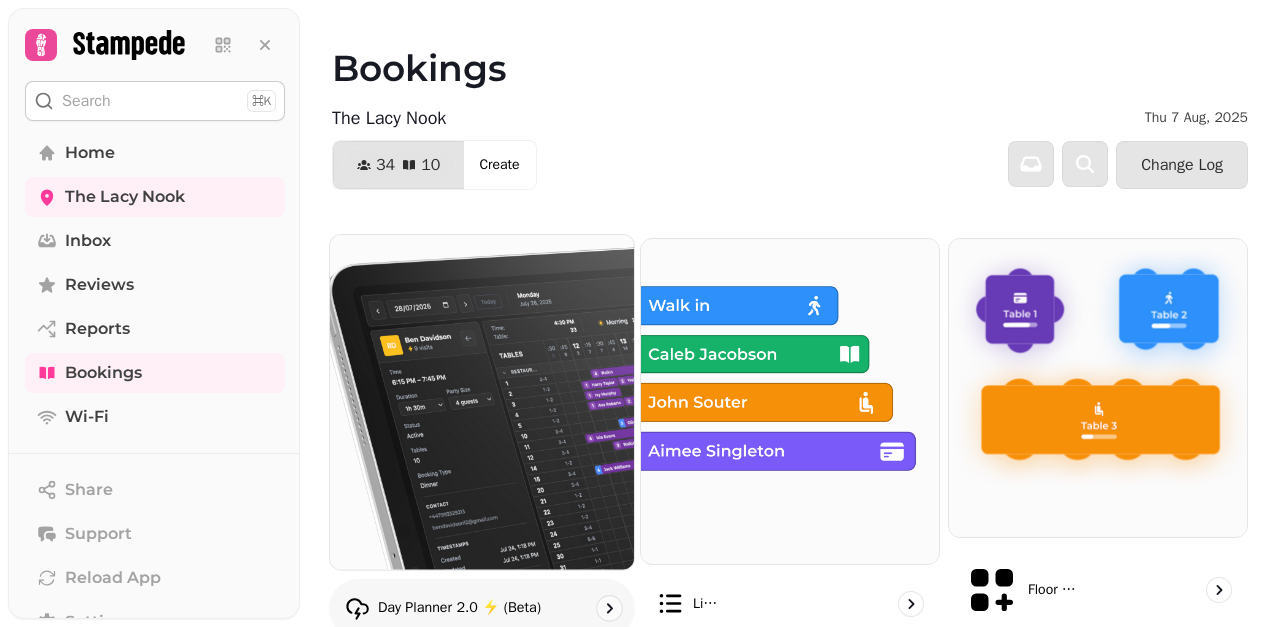 scroll, scrollTop: 277, scrollLeft: 0, axis: vertical 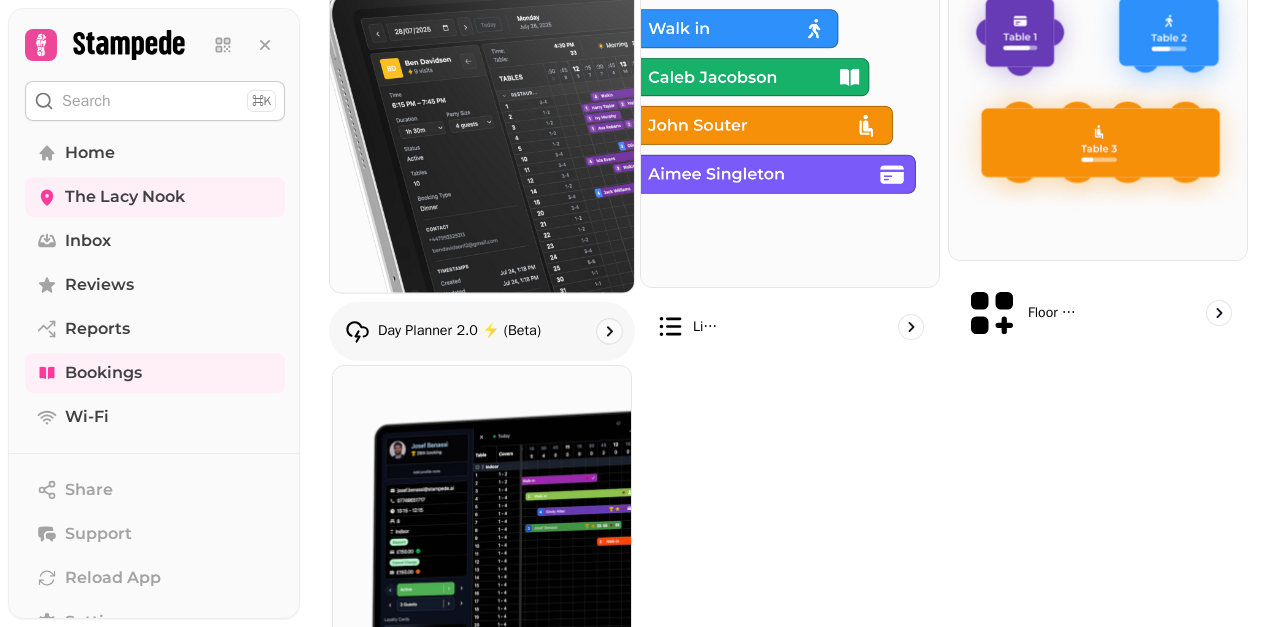 click at bounding box center (482, 125) 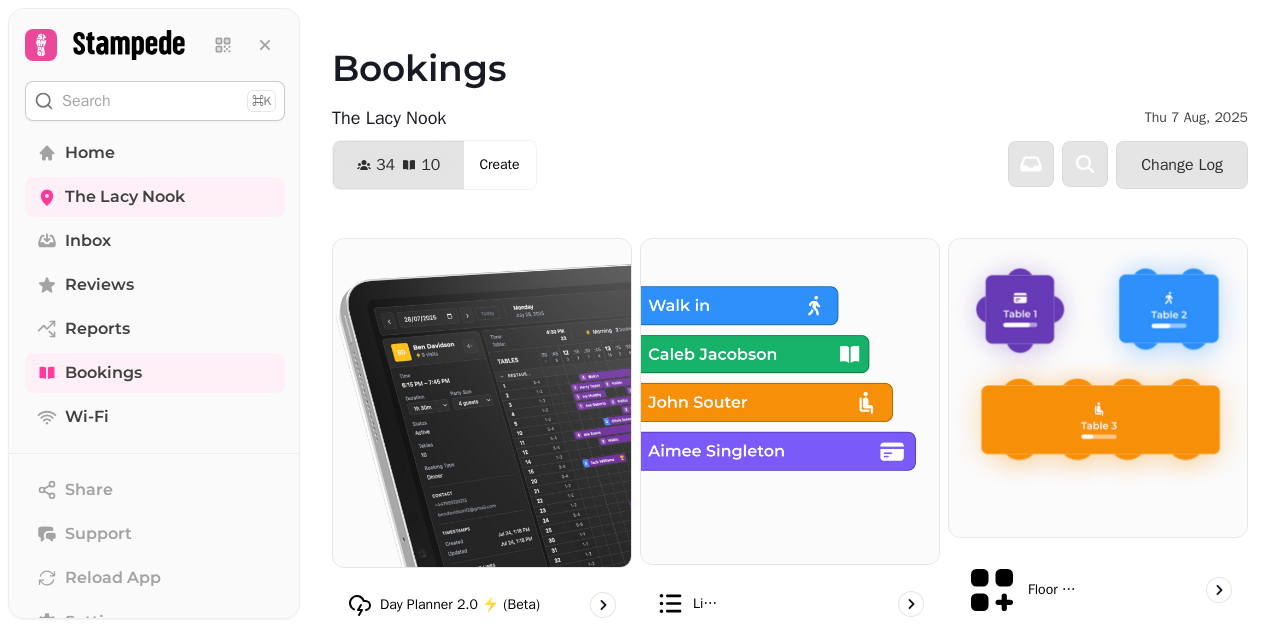 scroll, scrollTop: 307, scrollLeft: 0, axis: vertical 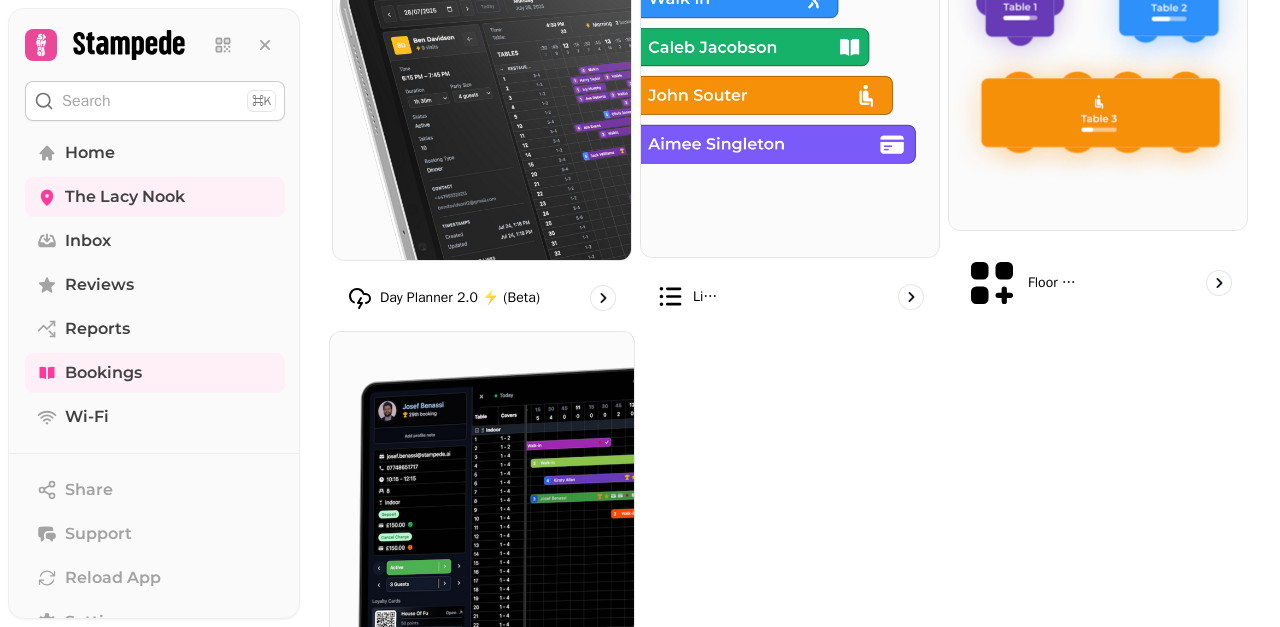 click at bounding box center [482, 484] 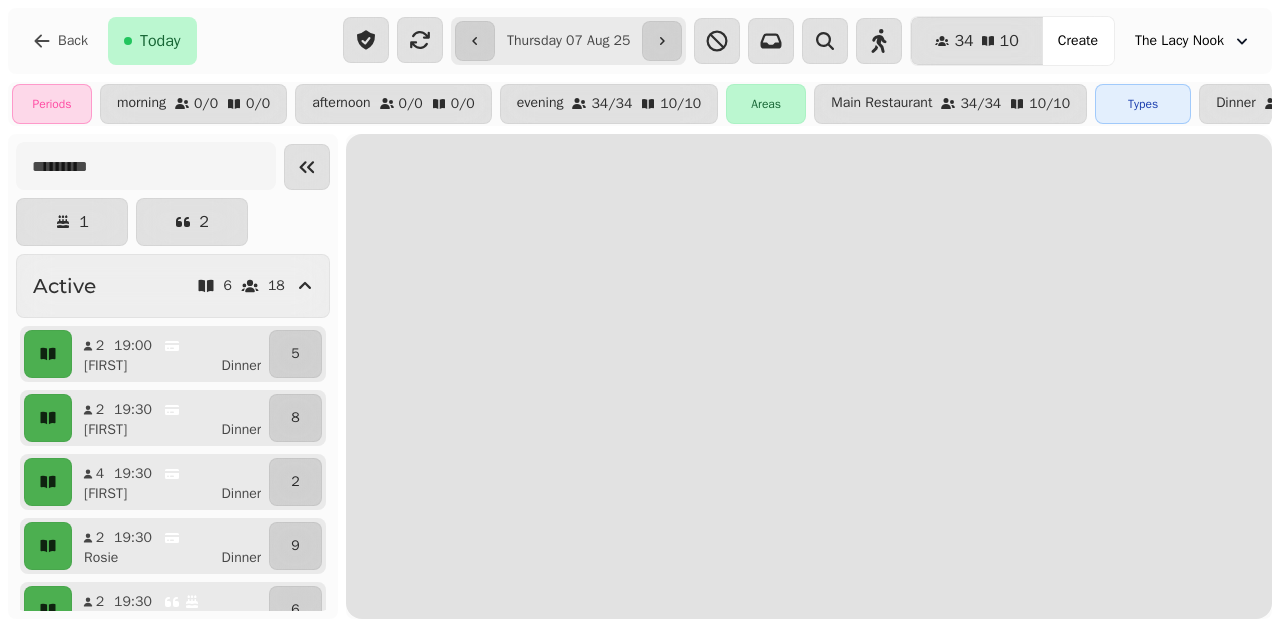 scroll, scrollTop: 0, scrollLeft: 0, axis: both 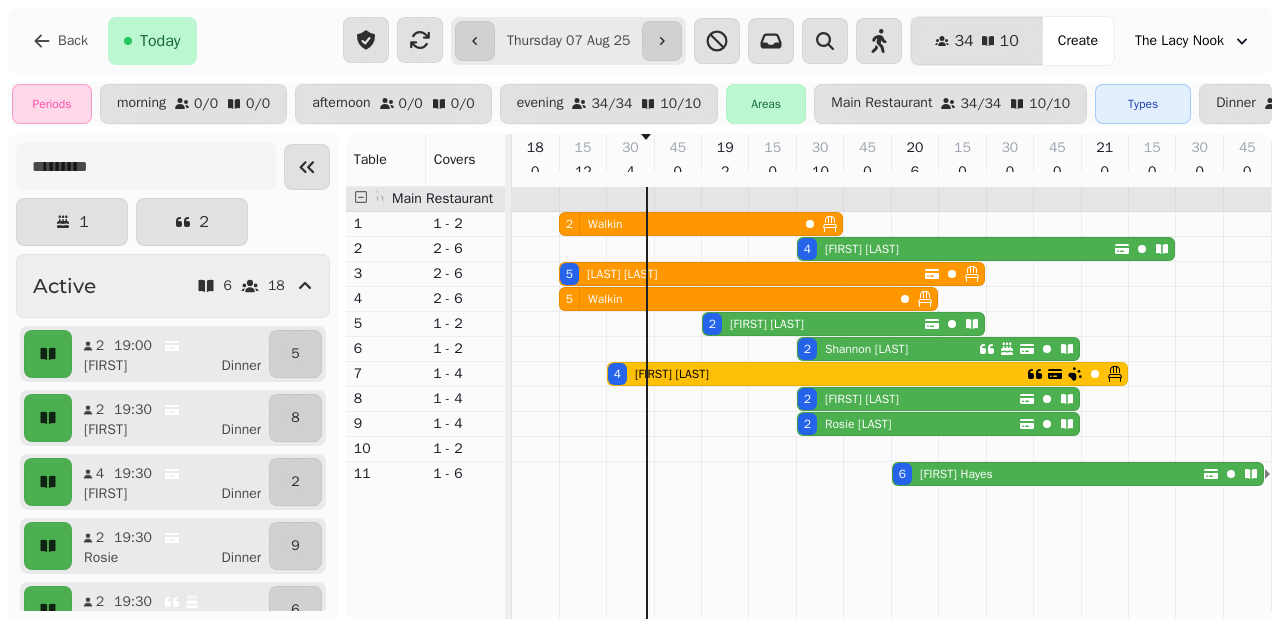 click on "[FIRST]   [LAST]" at bounding box center [672, 374] 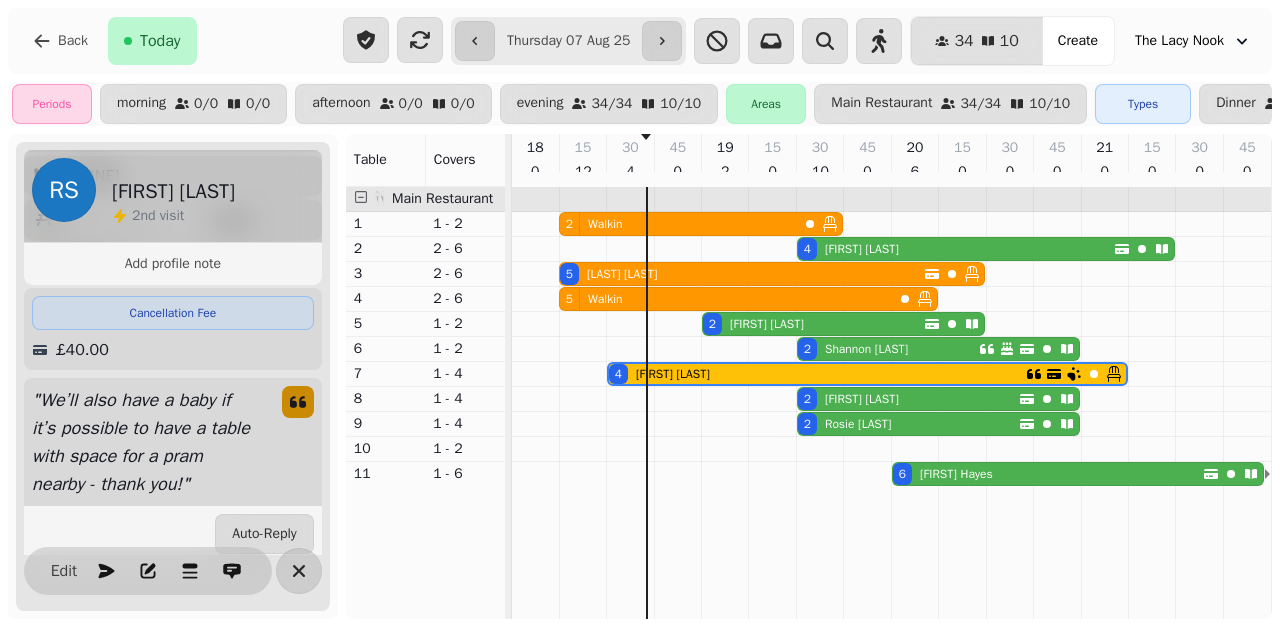 scroll, scrollTop: 274, scrollLeft: 0, axis: vertical 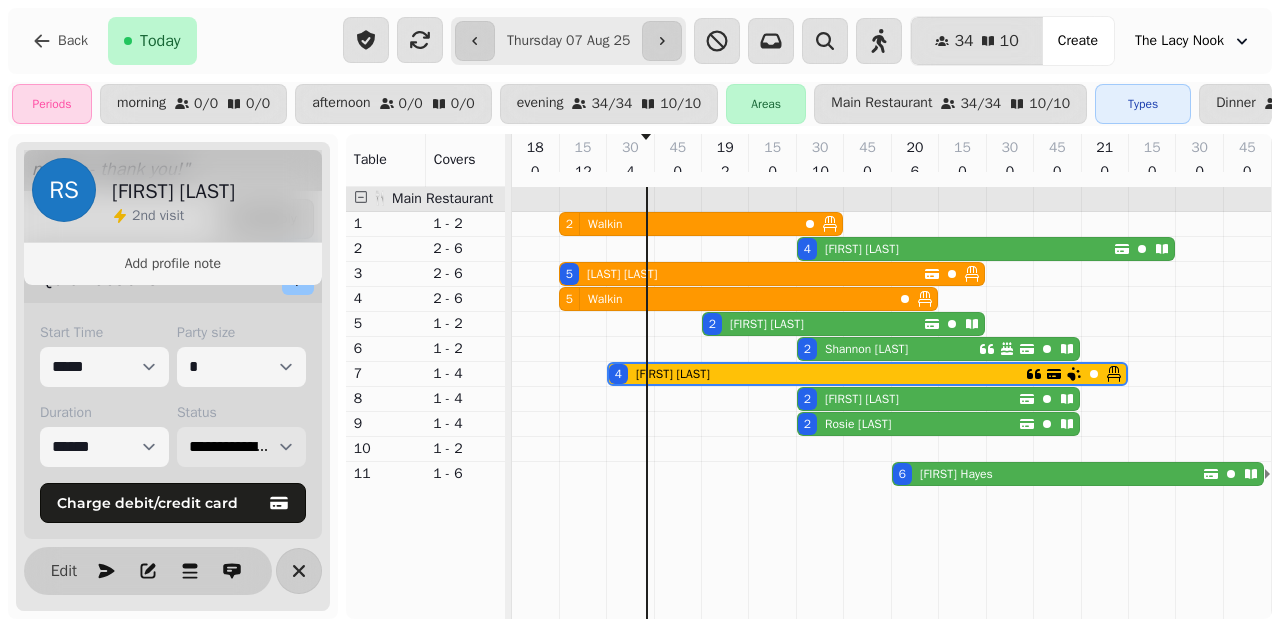 select on "******" 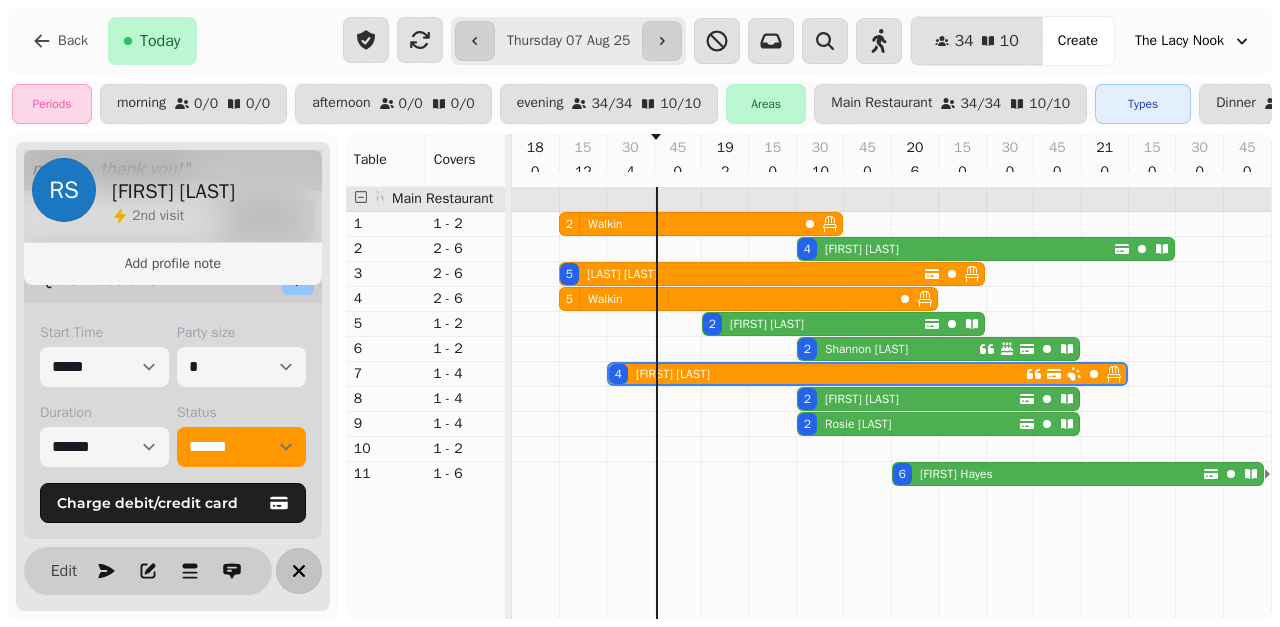 click at bounding box center [299, 571] 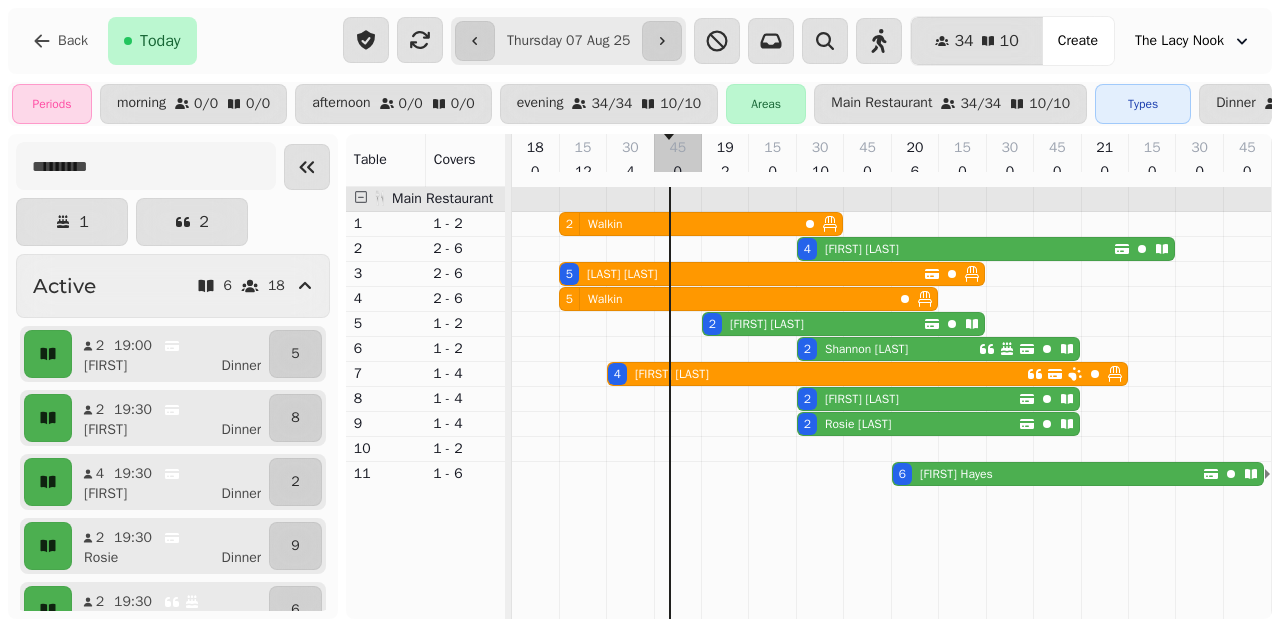 select on "*" 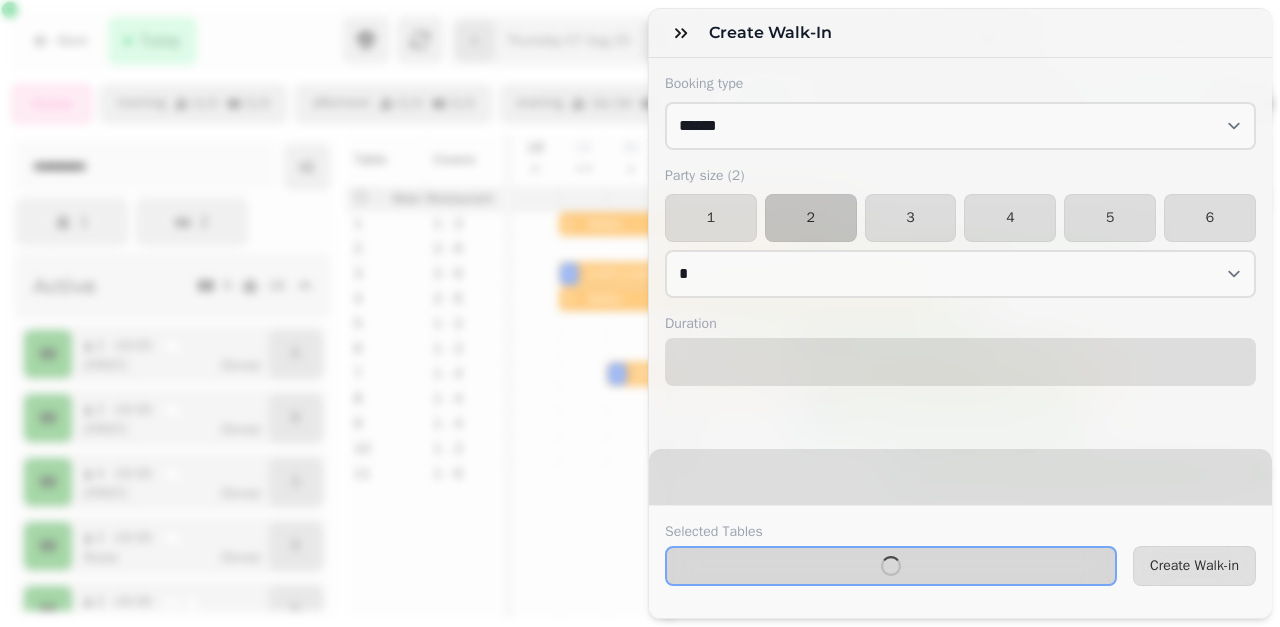 select on "****" 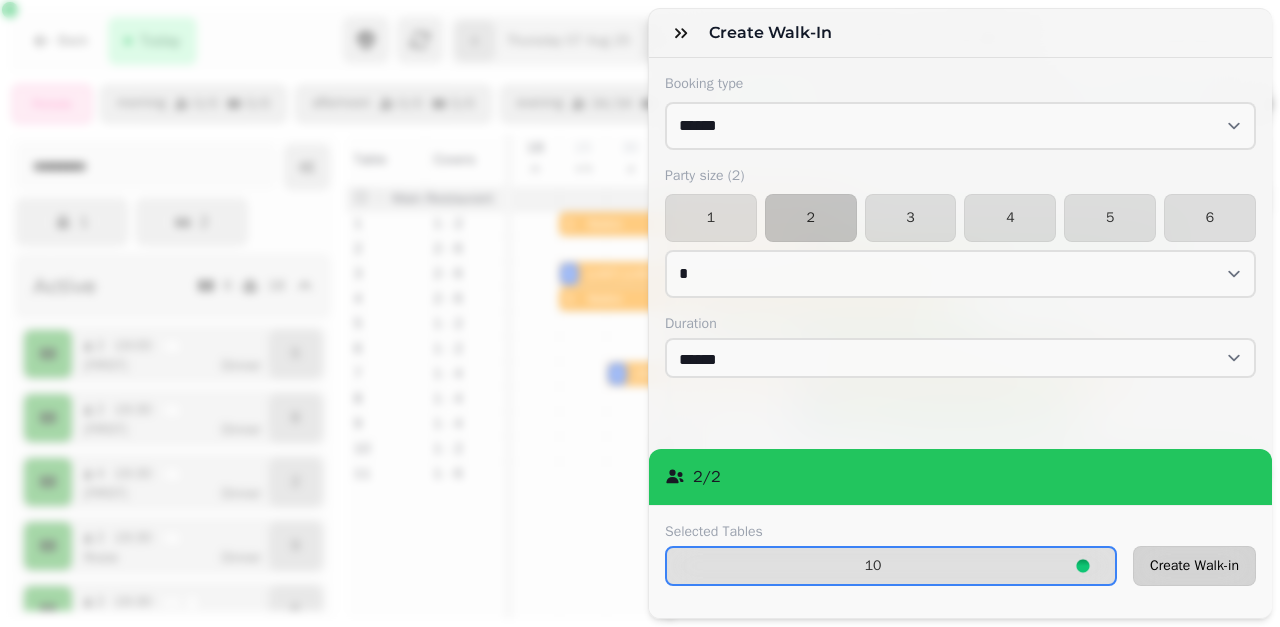 click on "Create Walk-in" at bounding box center (1194, 566) 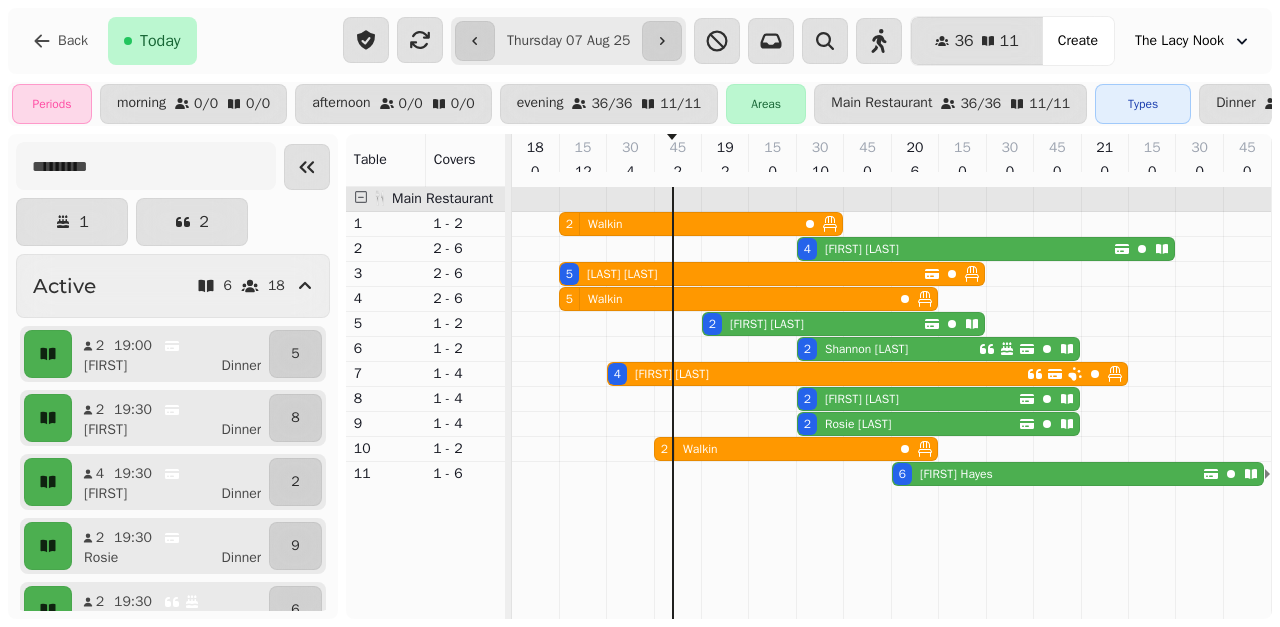 click on "[FIRST]   [LAST]" at bounding box center (767, 324) 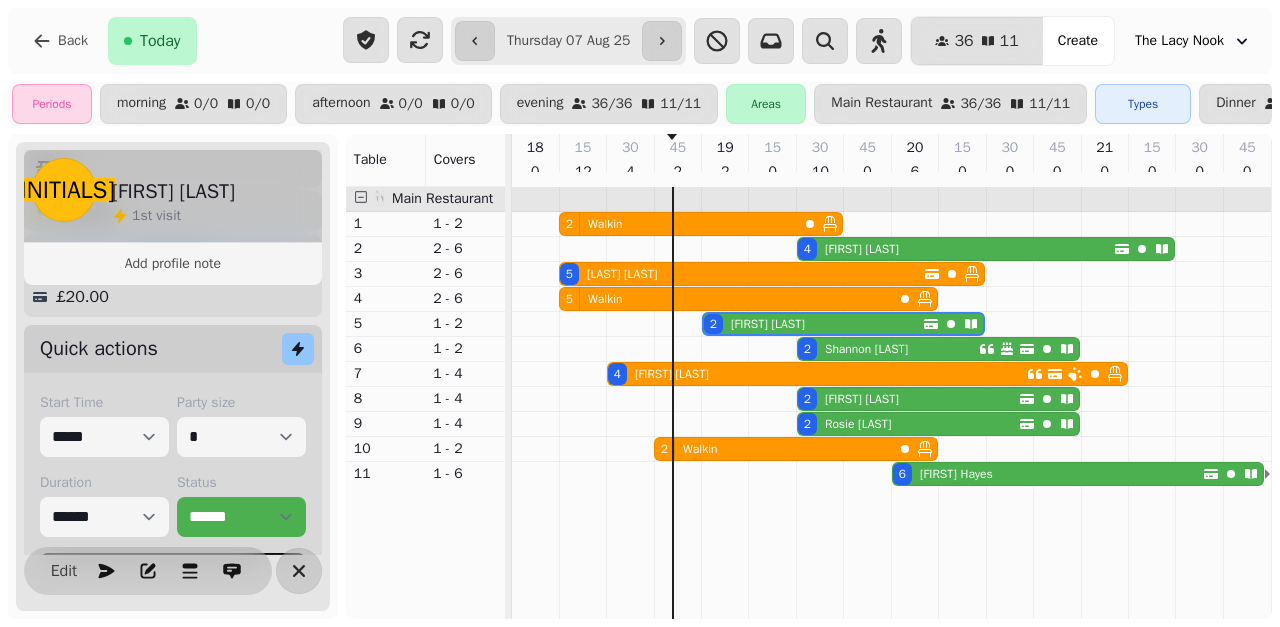 scroll, scrollTop: 403, scrollLeft: 0, axis: vertical 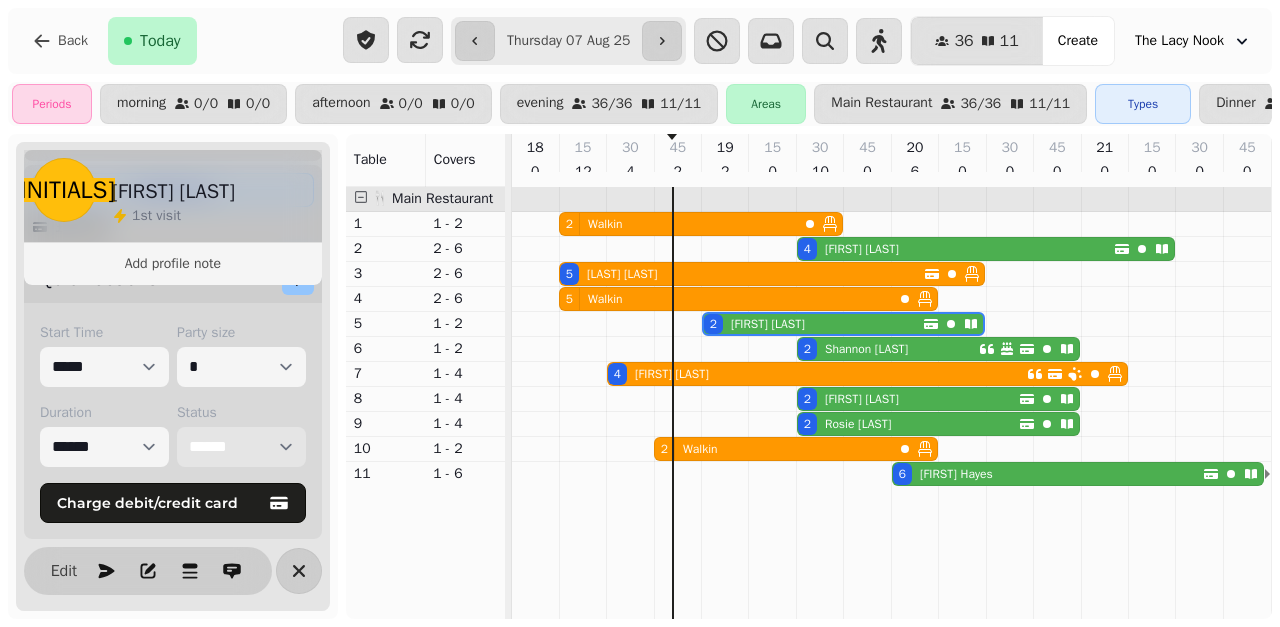click on "**********" at bounding box center [241, 447] 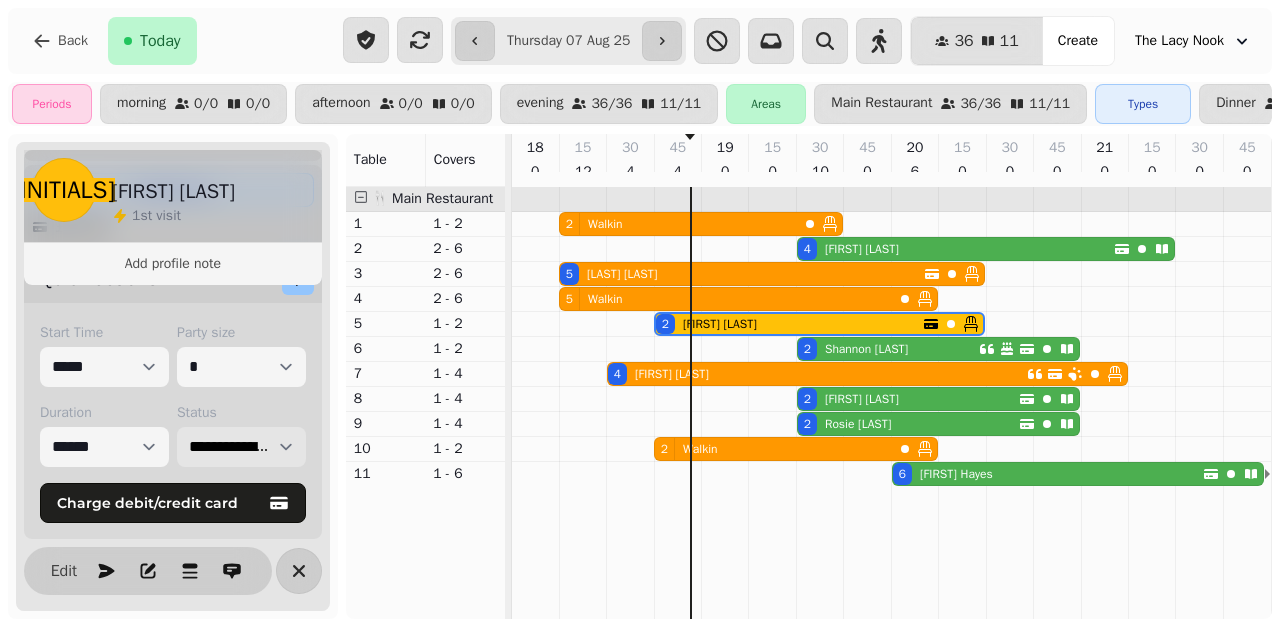 select on "******" 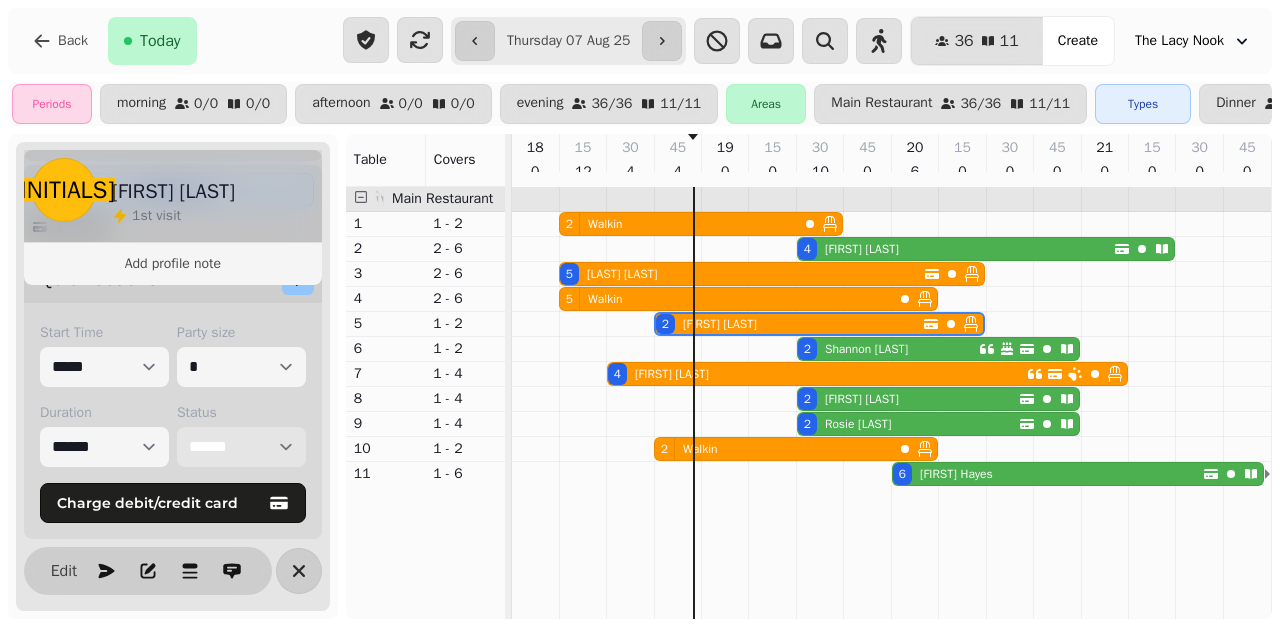 click on "[FIRST]   [LAST]" at bounding box center [854, 424] 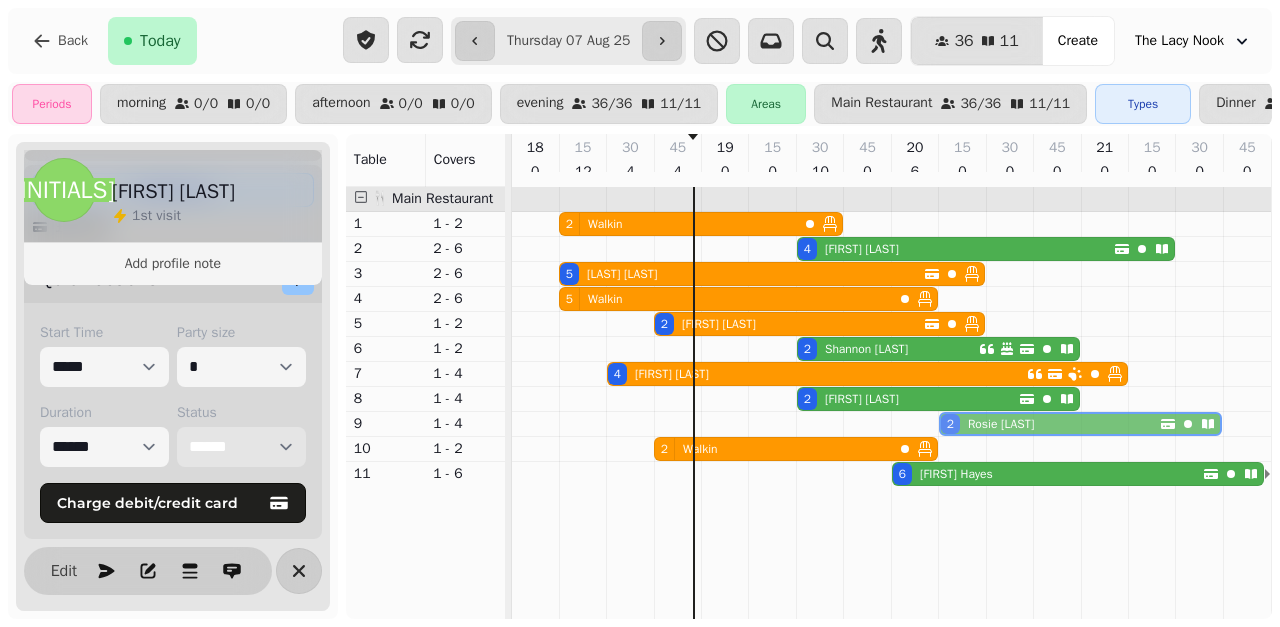 drag, startPoint x: 819, startPoint y: 437, endPoint x: 950, endPoint y: 436, distance: 131.00381 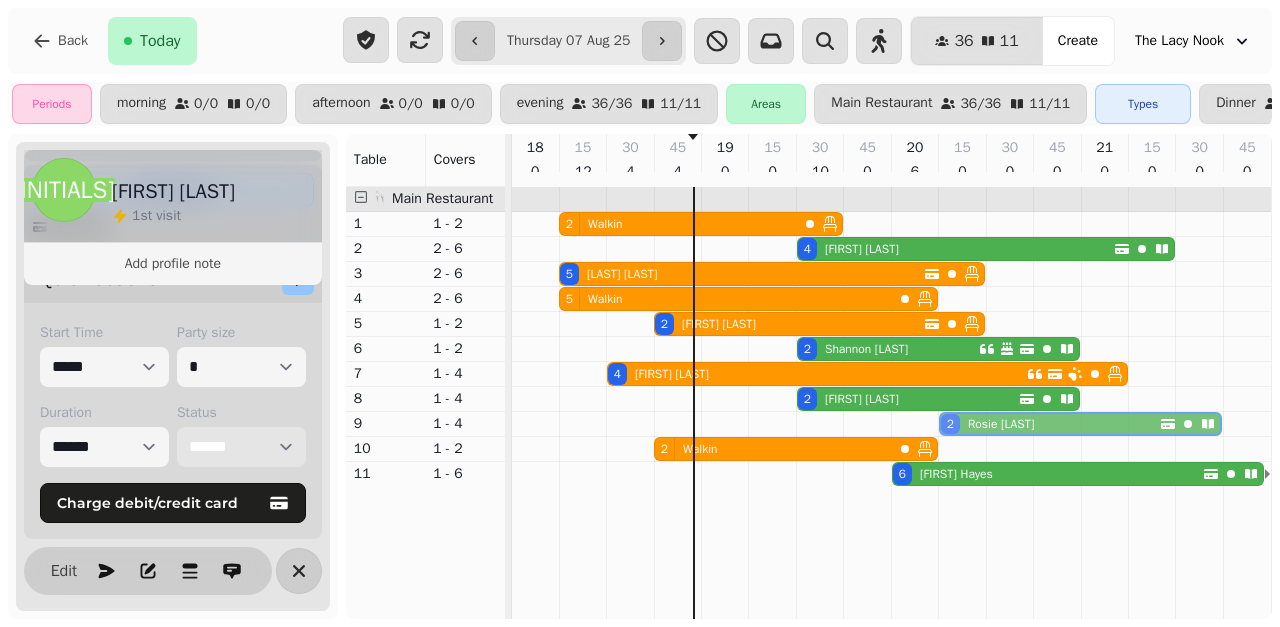 click on "[NUMBER] [FIRST]   [LAST] [NUMBER] [FIRST]   [LAST]" at bounding box center (512, 424) 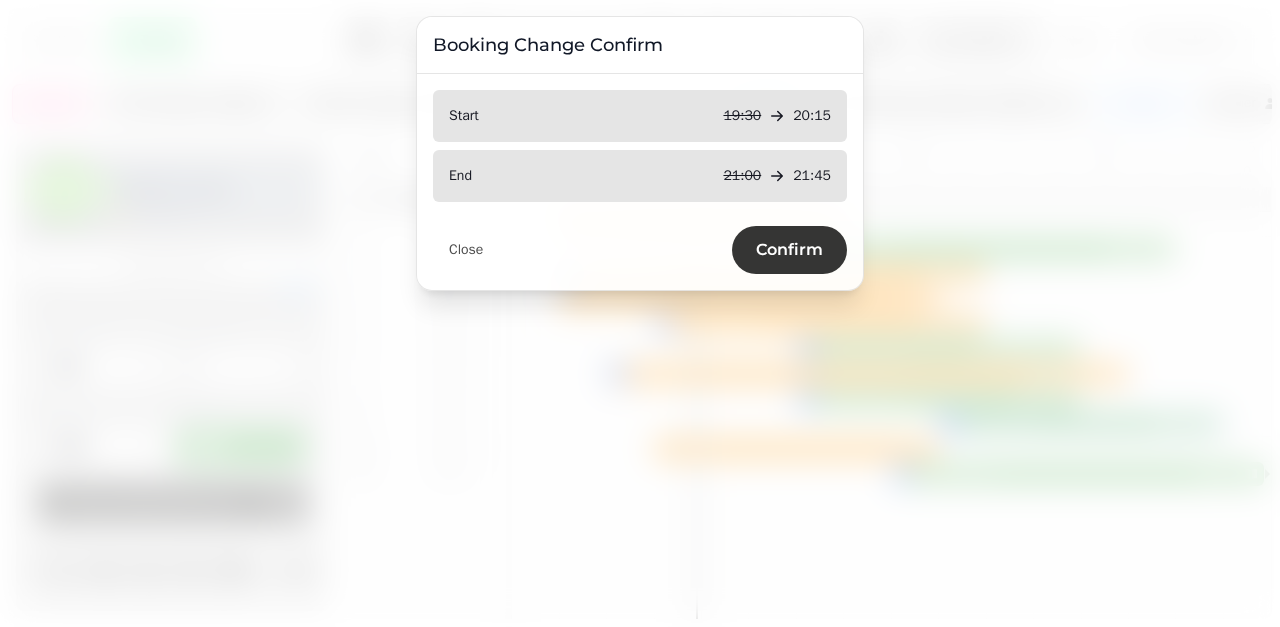 click on "Confirm" at bounding box center (789, 250) 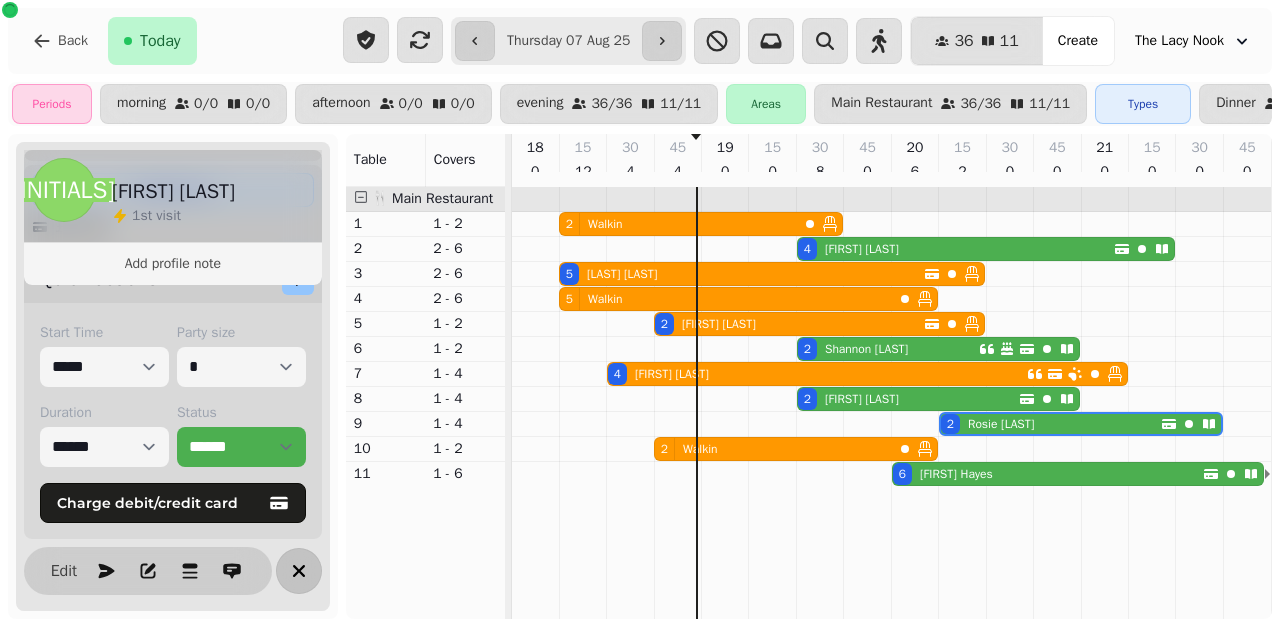 click 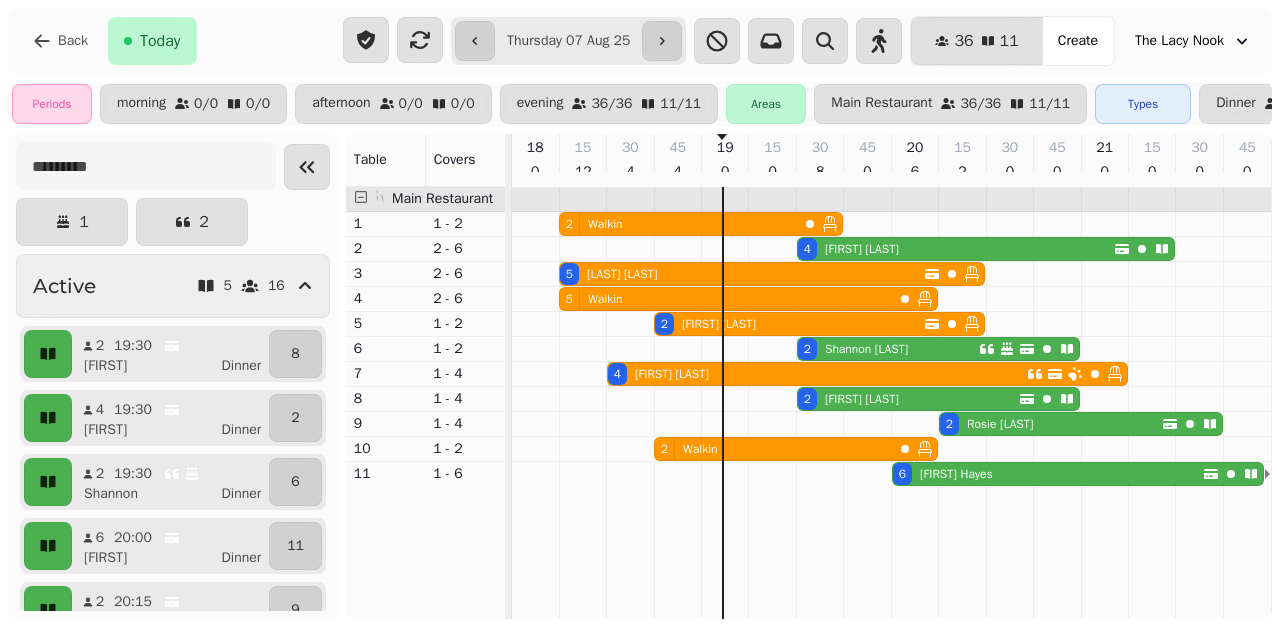 click on "Walkin" at bounding box center [605, 299] 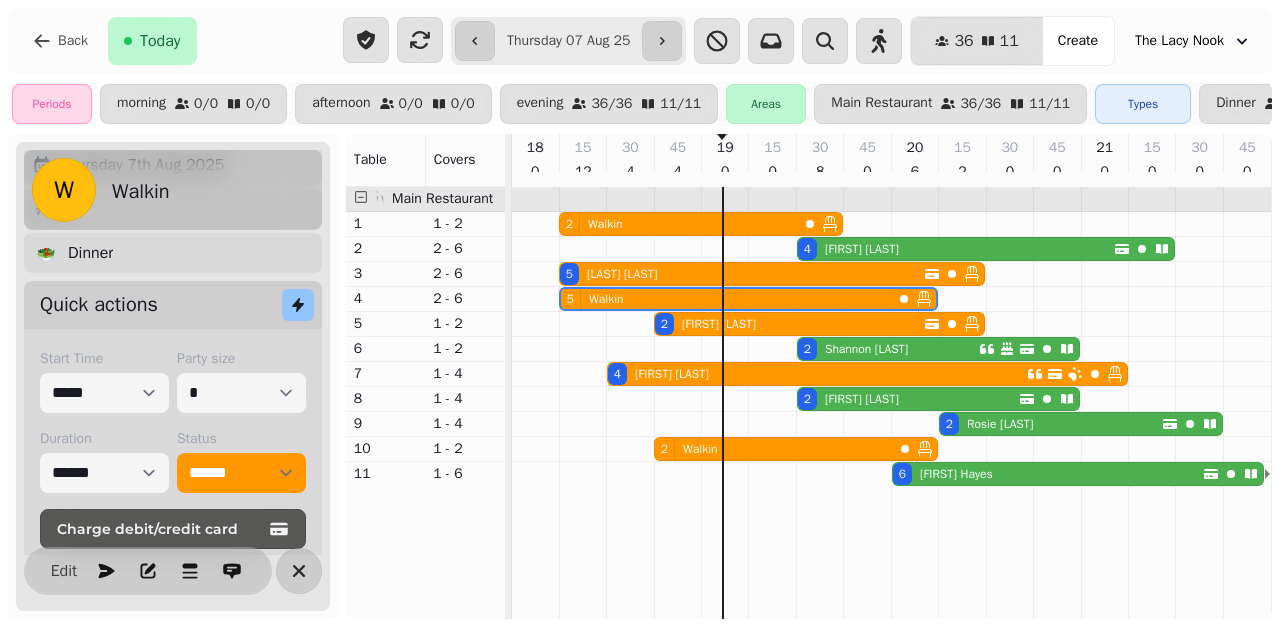 scroll, scrollTop: 174, scrollLeft: 0, axis: vertical 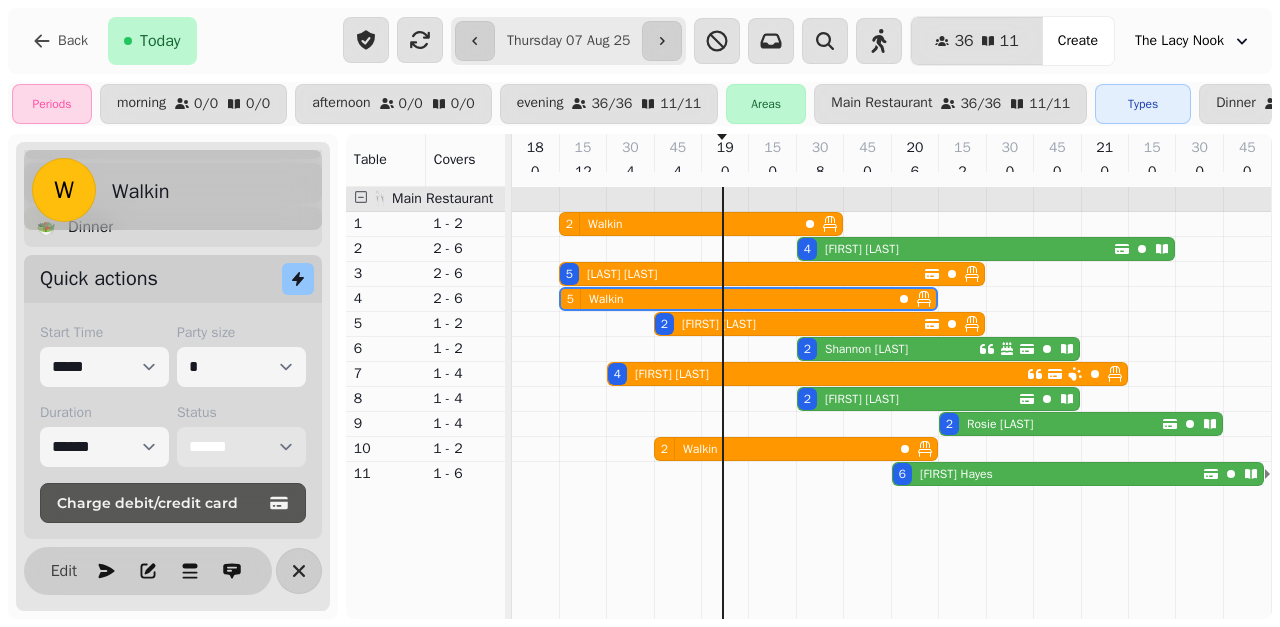 click on "**********" at bounding box center [241, 447] 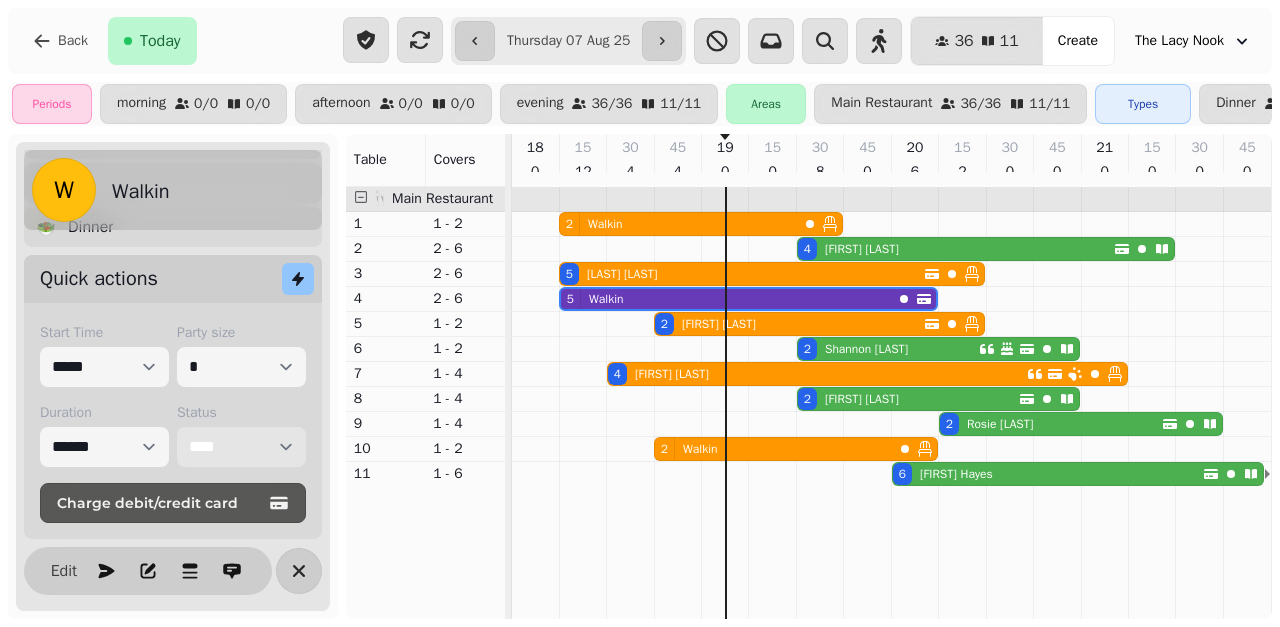 click on "Walkin" at bounding box center [606, 299] 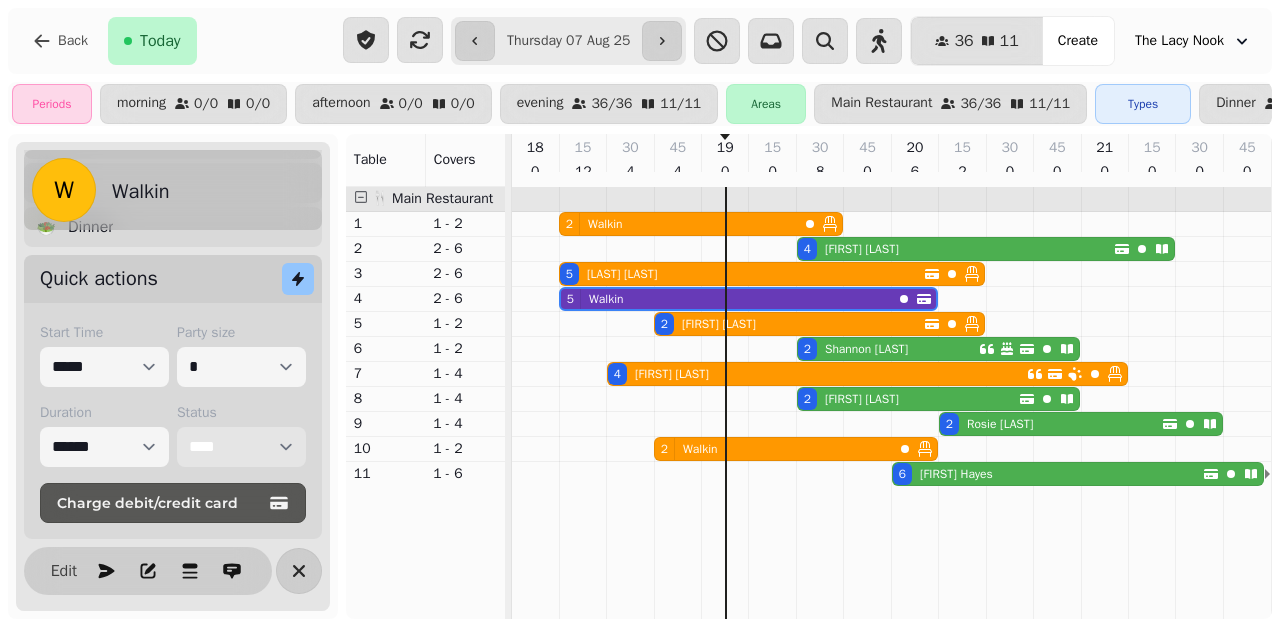 select on "********" 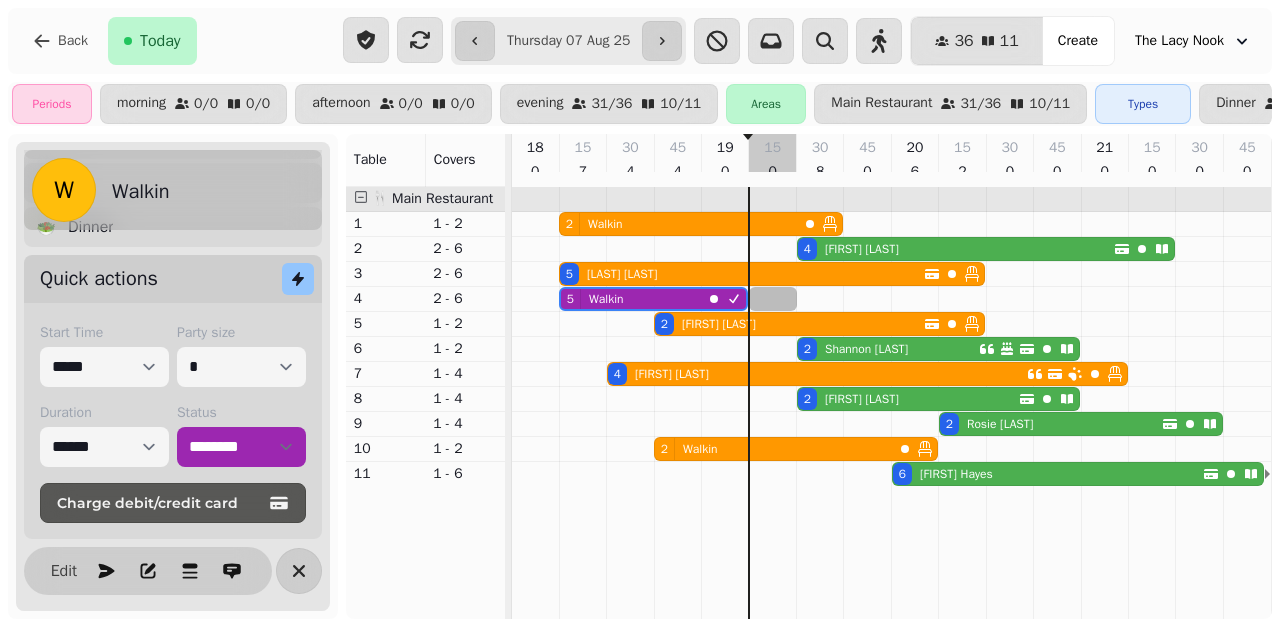 select on "*" 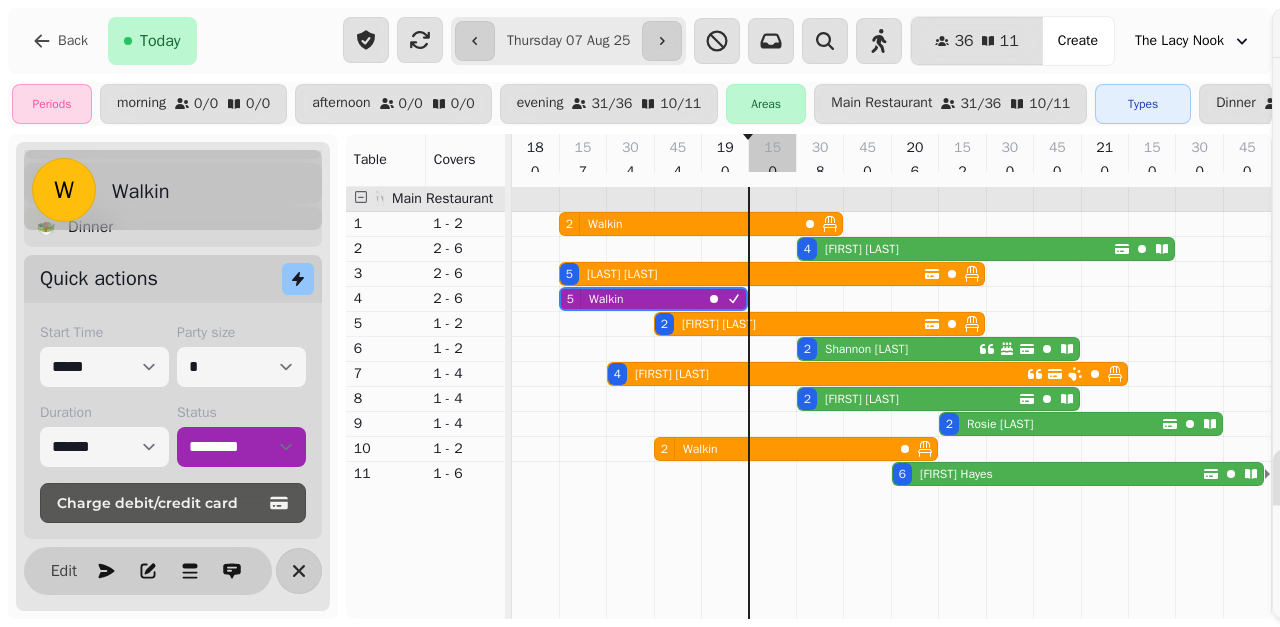 select on "****" 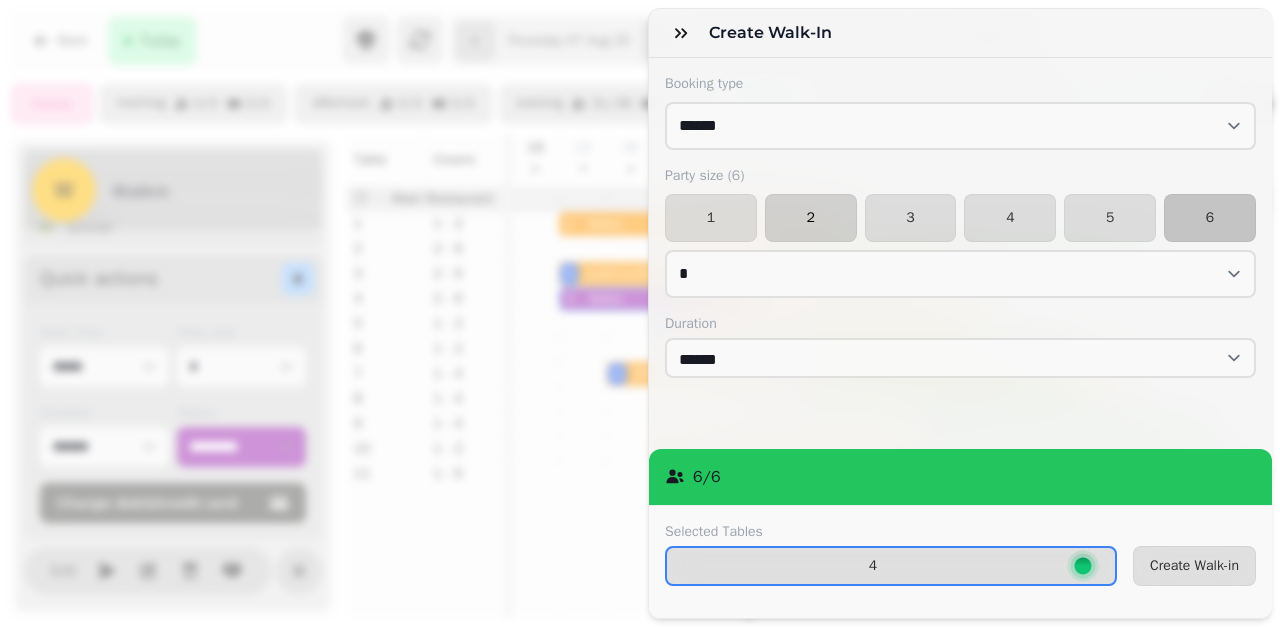 click on "2" at bounding box center [811, 218] 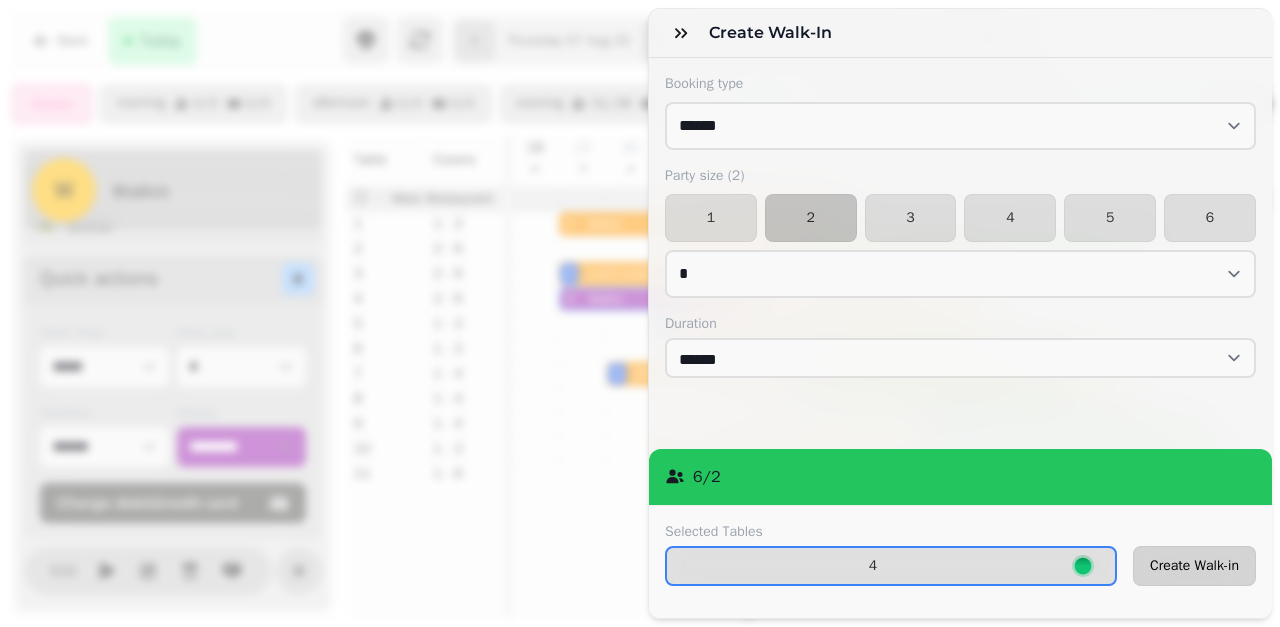 click on "Create Walk-in" at bounding box center (1194, 566) 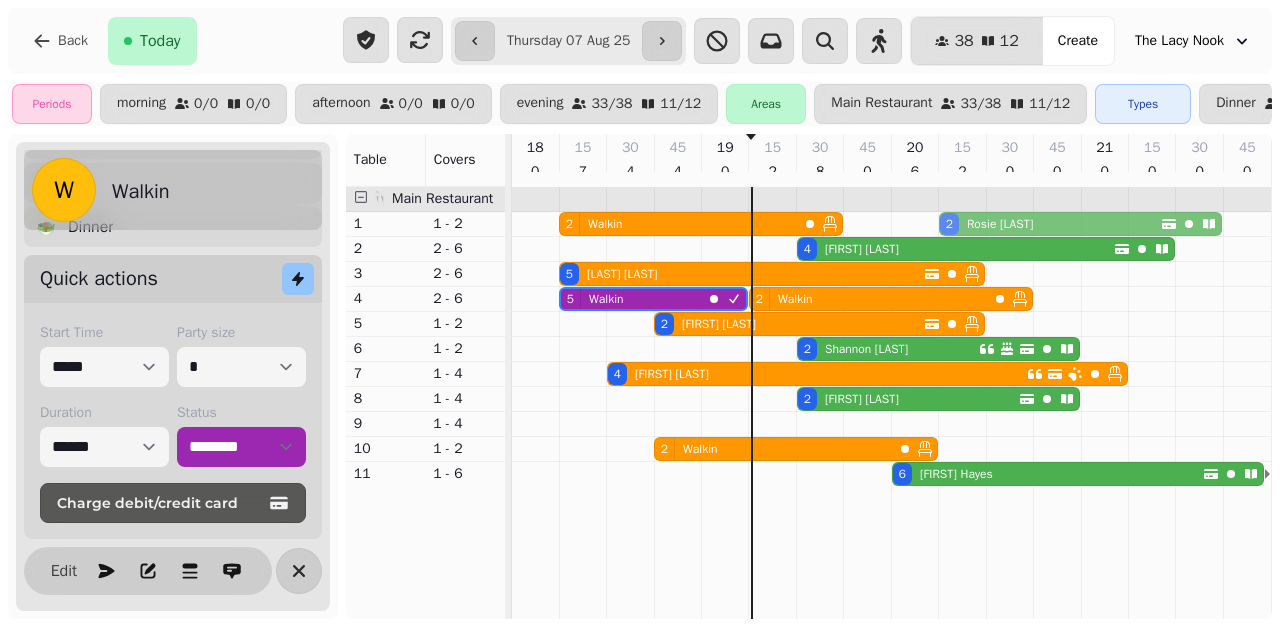 drag, startPoint x: 967, startPoint y: 437, endPoint x: 976, endPoint y: 233, distance: 204.19843 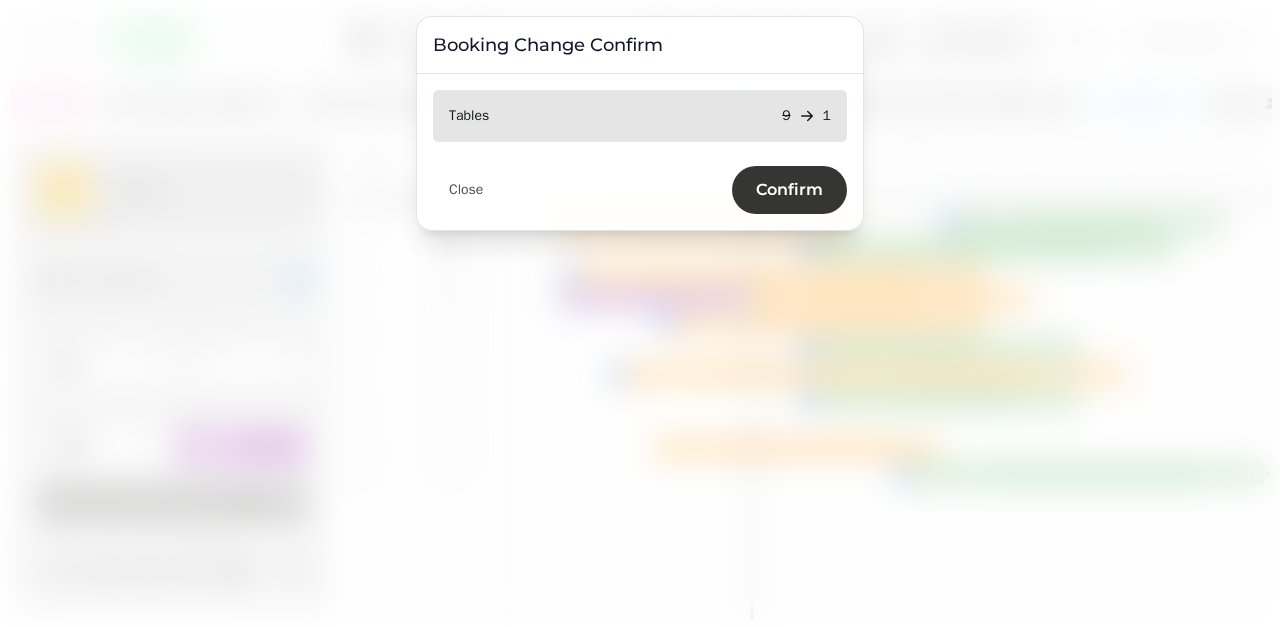 click on "Confirm" at bounding box center (789, 190) 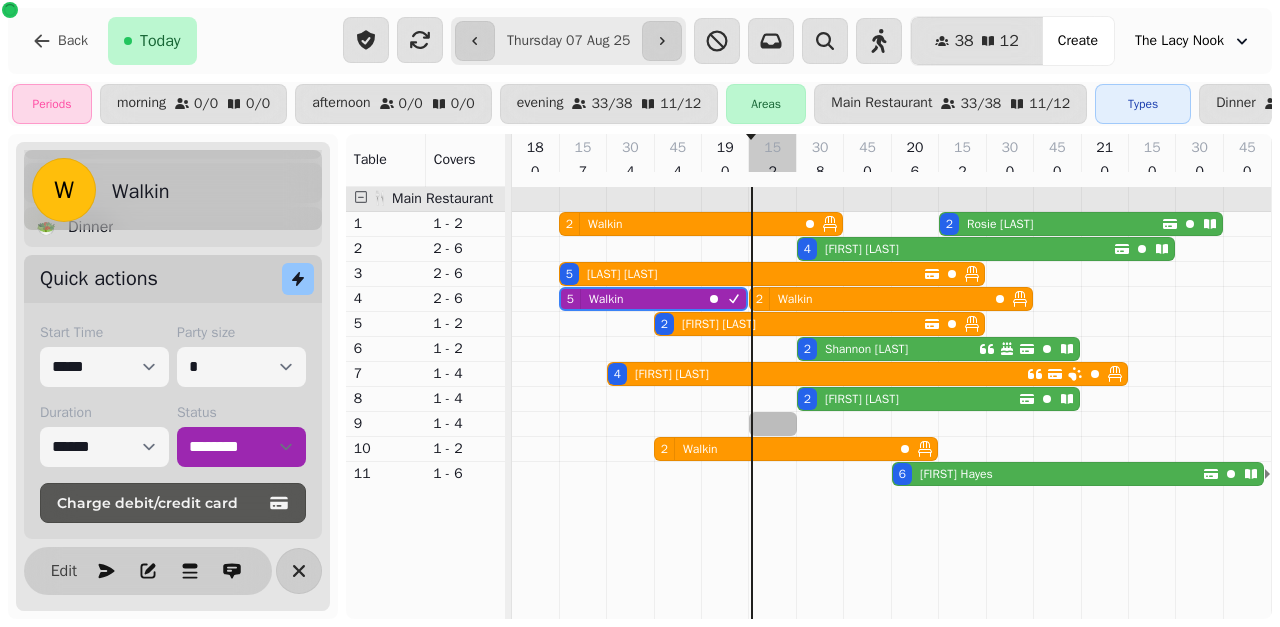 select on "*" 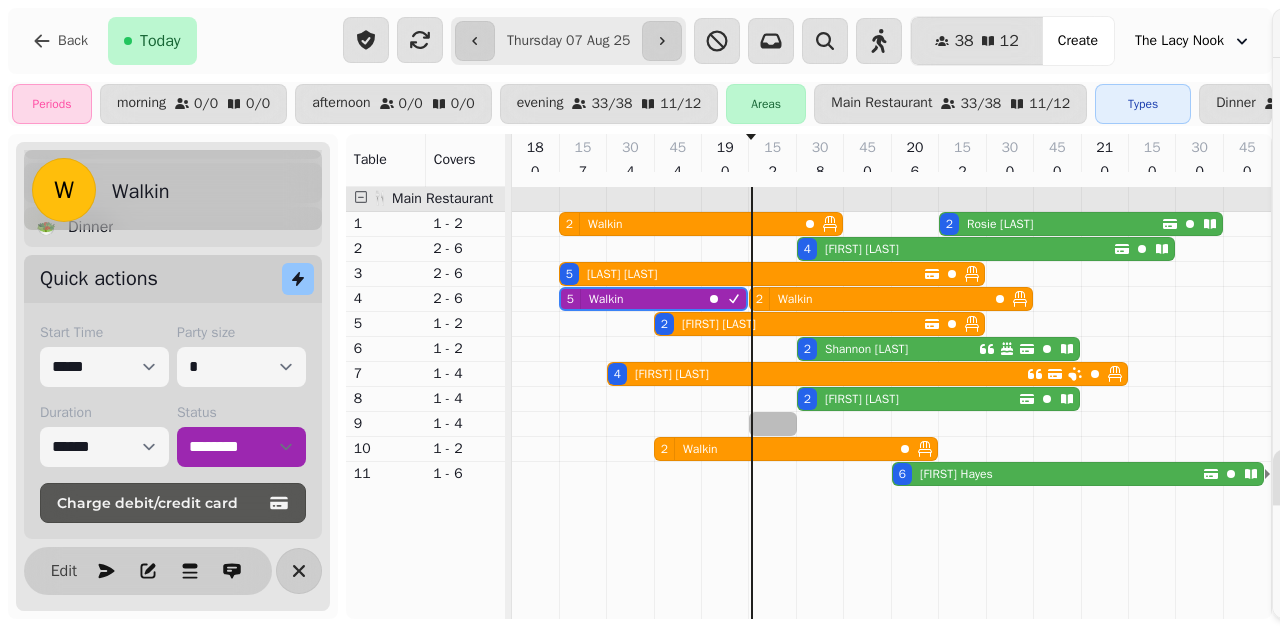 select on "****" 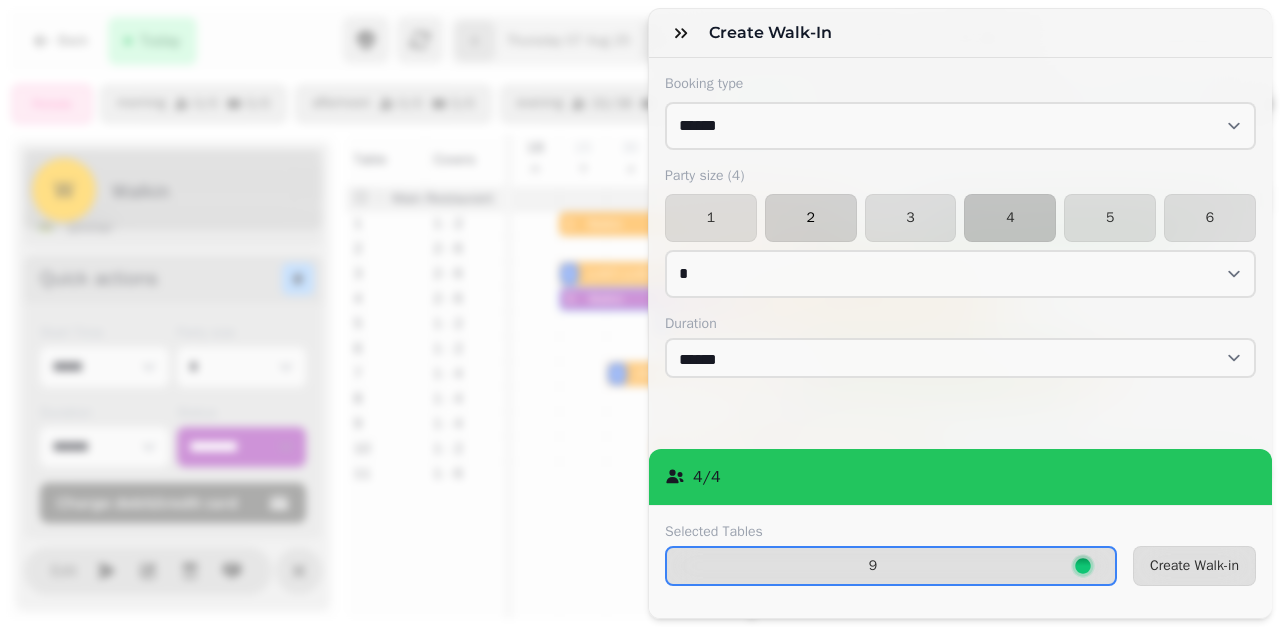 click on "2" at bounding box center (811, 218) 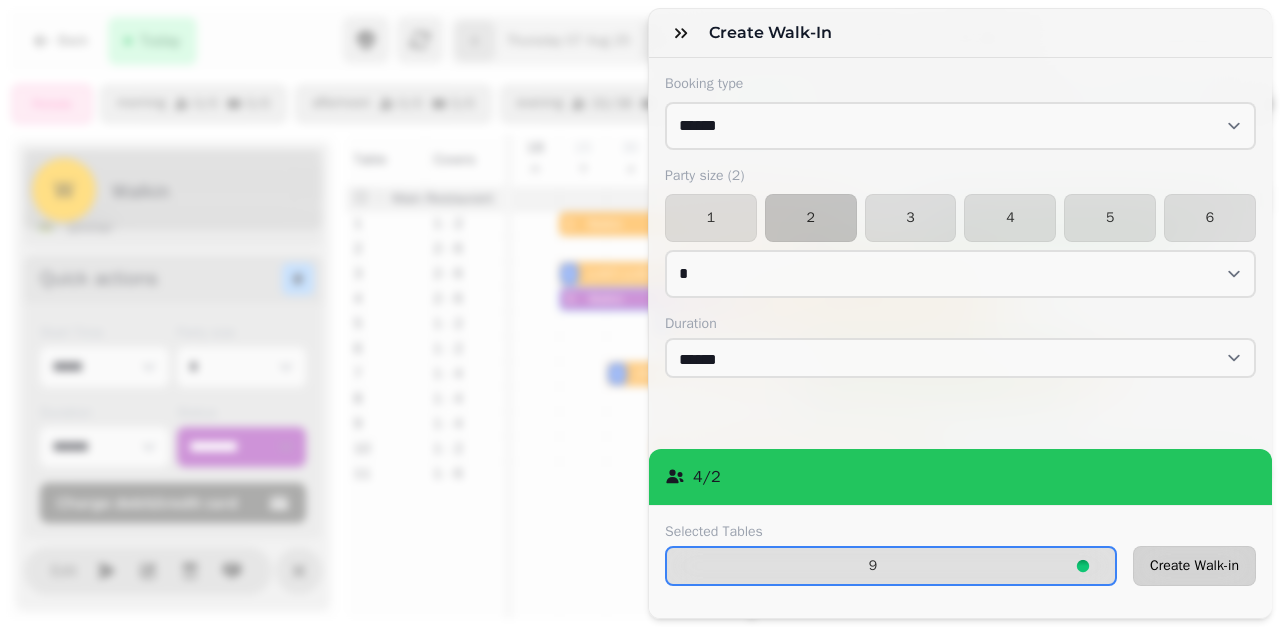 click on "Create Walk-in" at bounding box center [1194, 566] 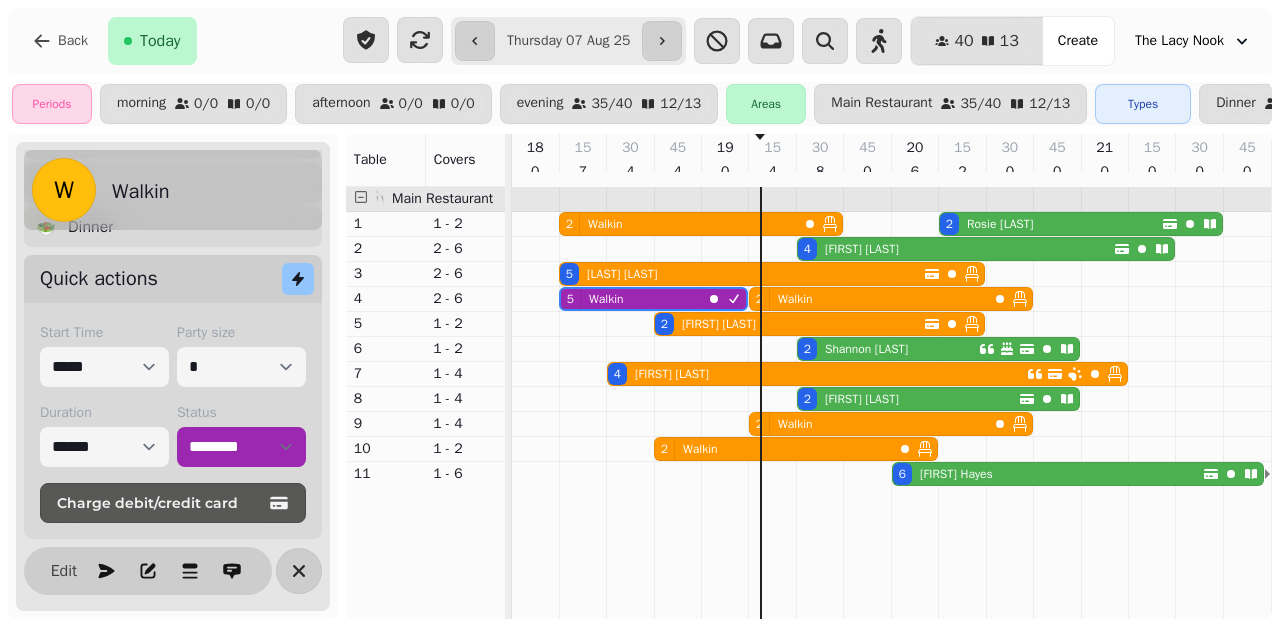 click on "[FIRST]   [LAST]" at bounding box center [862, 249] 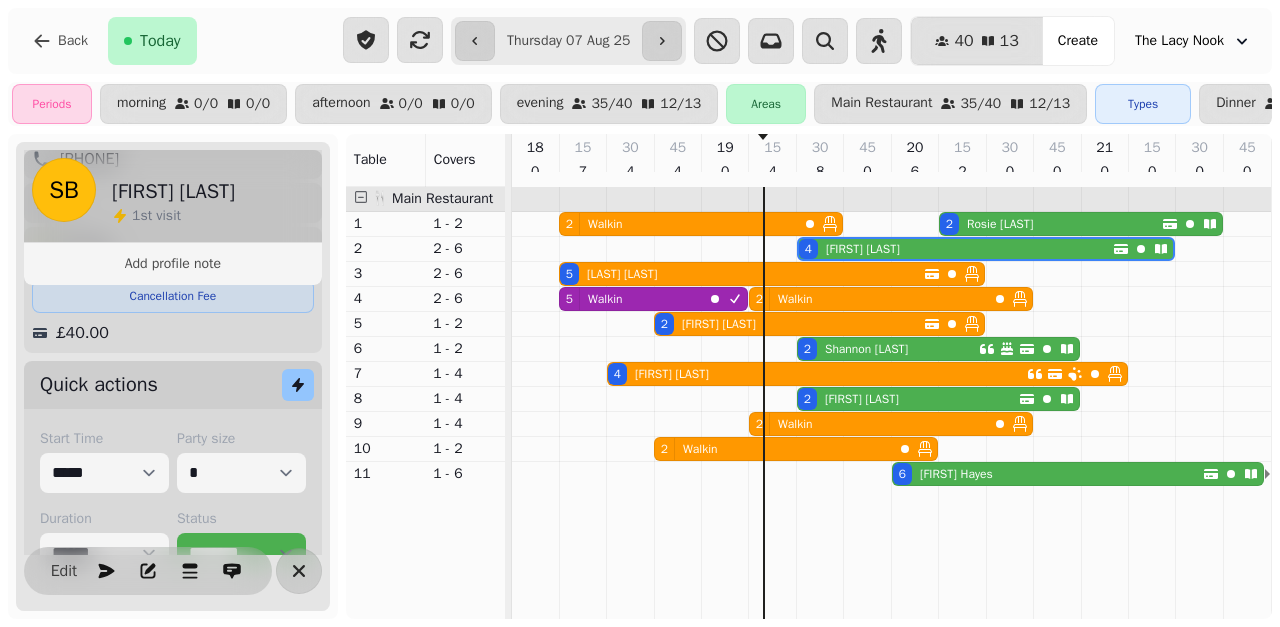 scroll, scrollTop: 310, scrollLeft: 0, axis: vertical 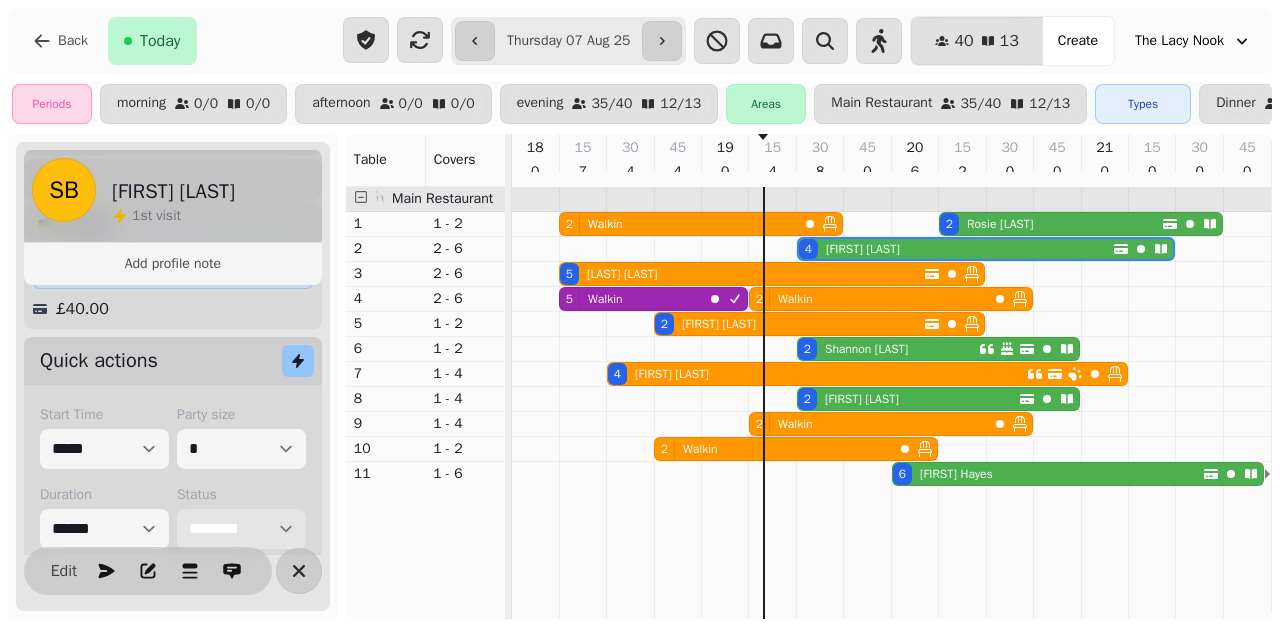 click on "**********" at bounding box center [241, 529] 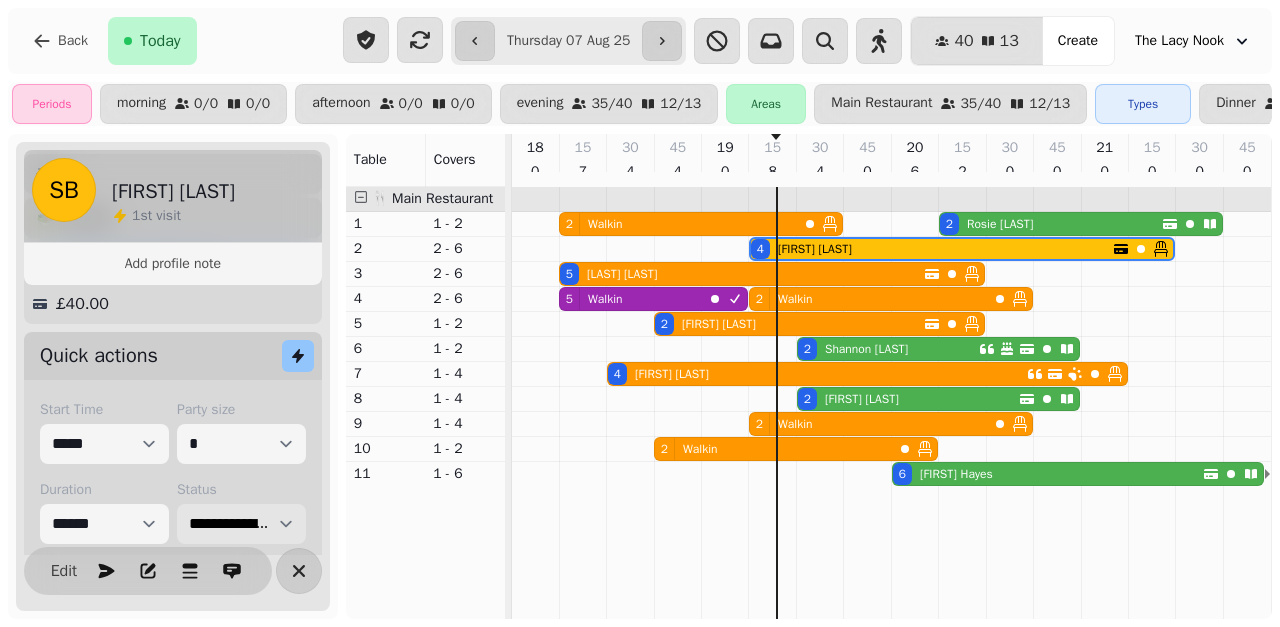 click on "[FIRST]   [LAST]" at bounding box center [862, 399] 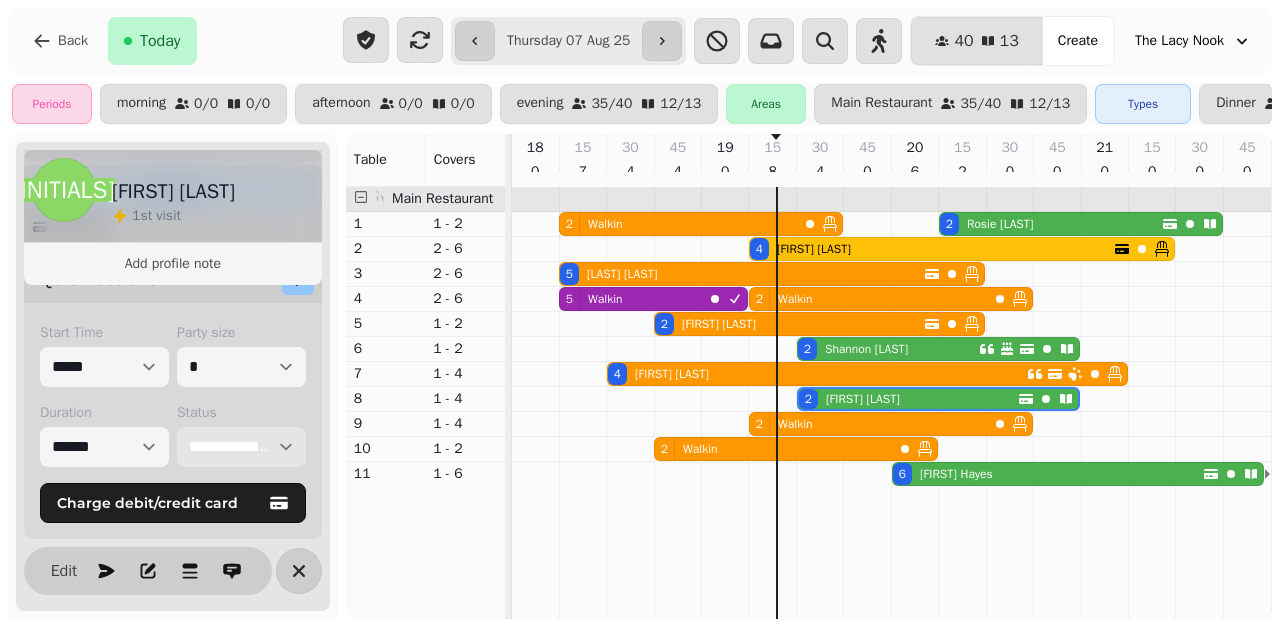 scroll, scrollTop: 403, scrollLeft: 0, axis: vertical 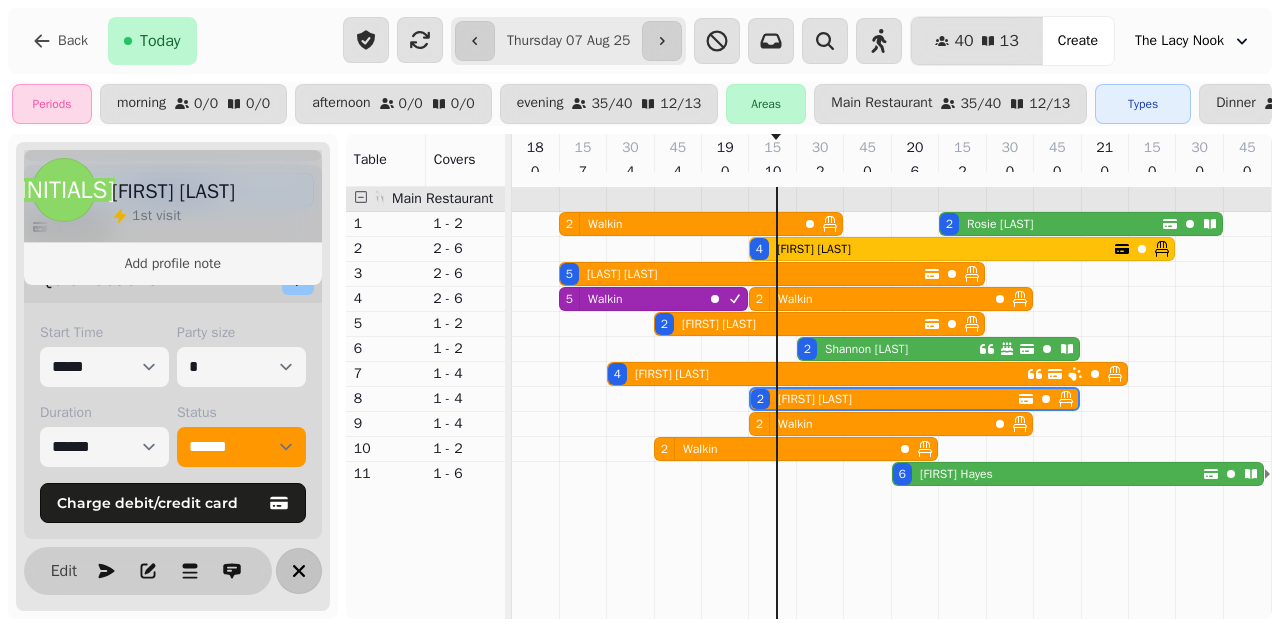 click 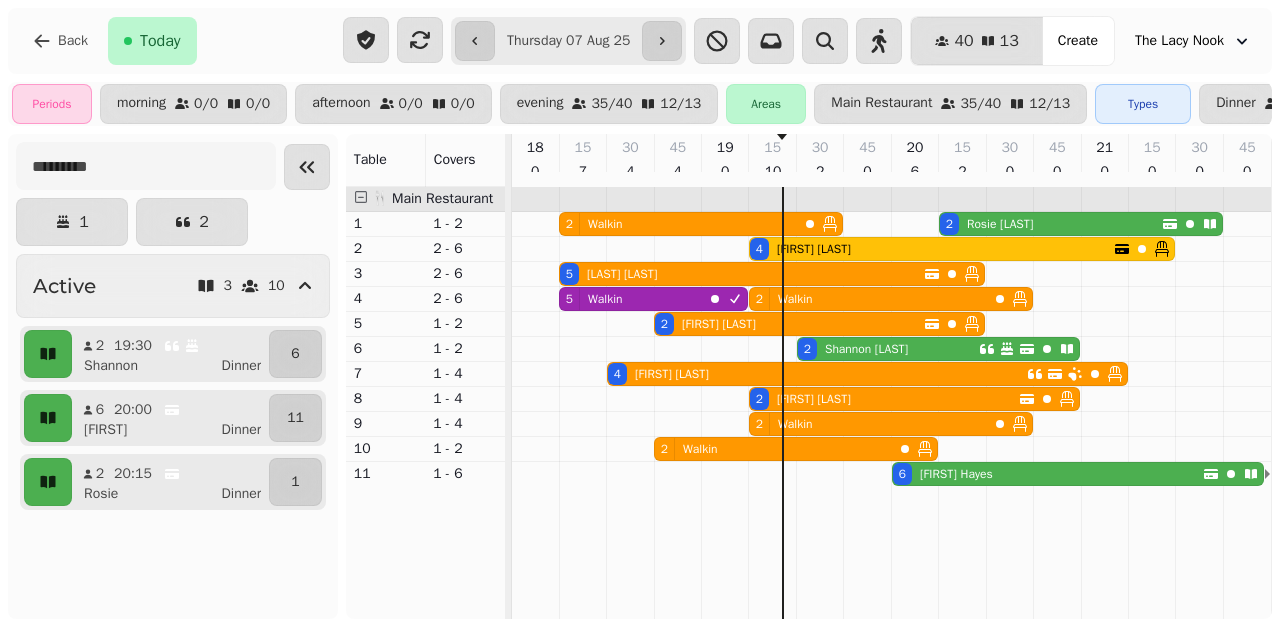 click on "[FIRST]   [LAST]" at bounding box center [866, 349] 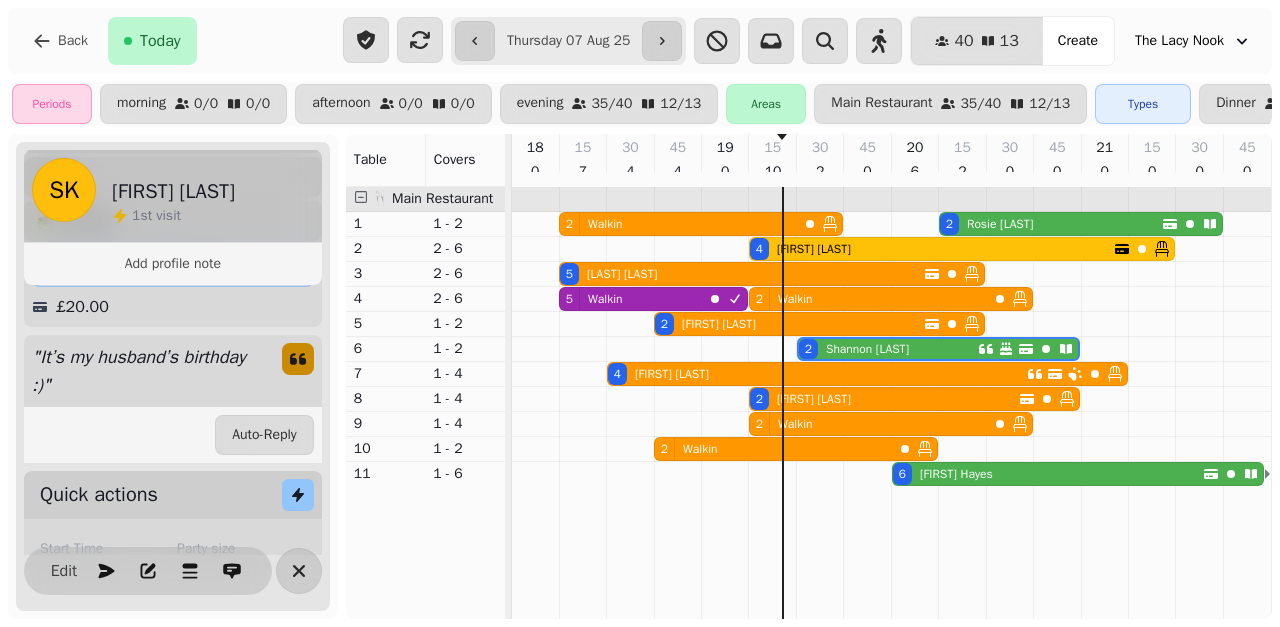scroll, scrollTop: 418, scrollLeft: 0, axis: vertical 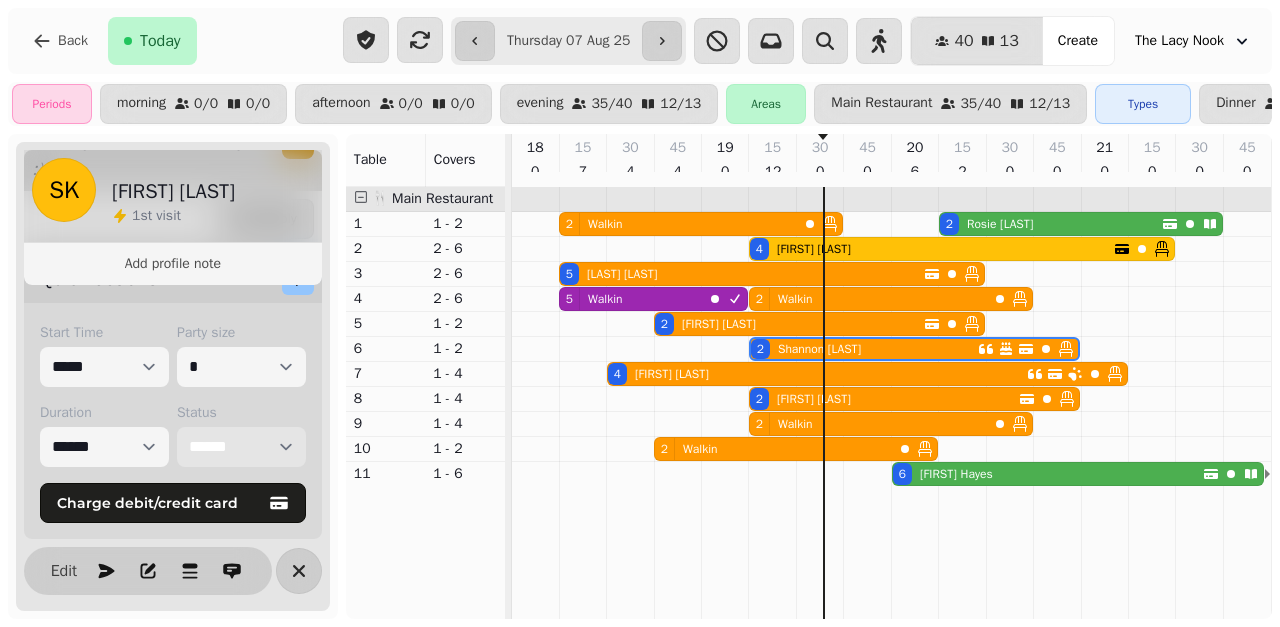 click on "[NUMBER] [FIRST]   [LAST]" at bounding box center (932, 249) 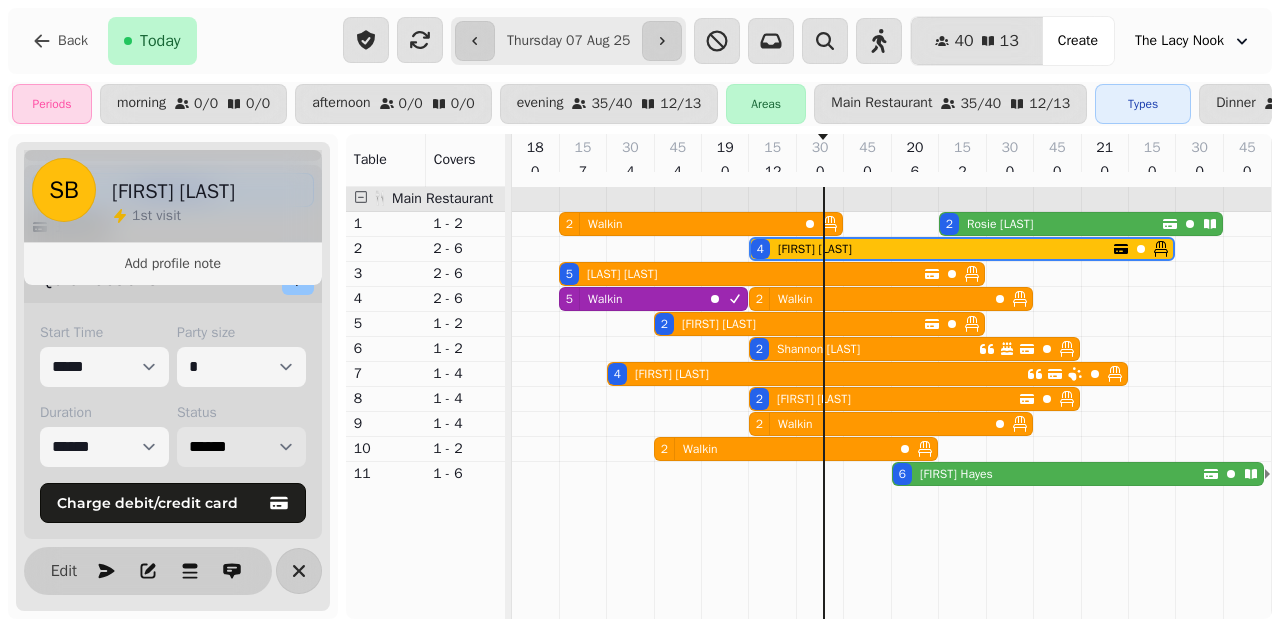 scroll, scrollTop: 403, scrollLeft: 0, axis: vertical 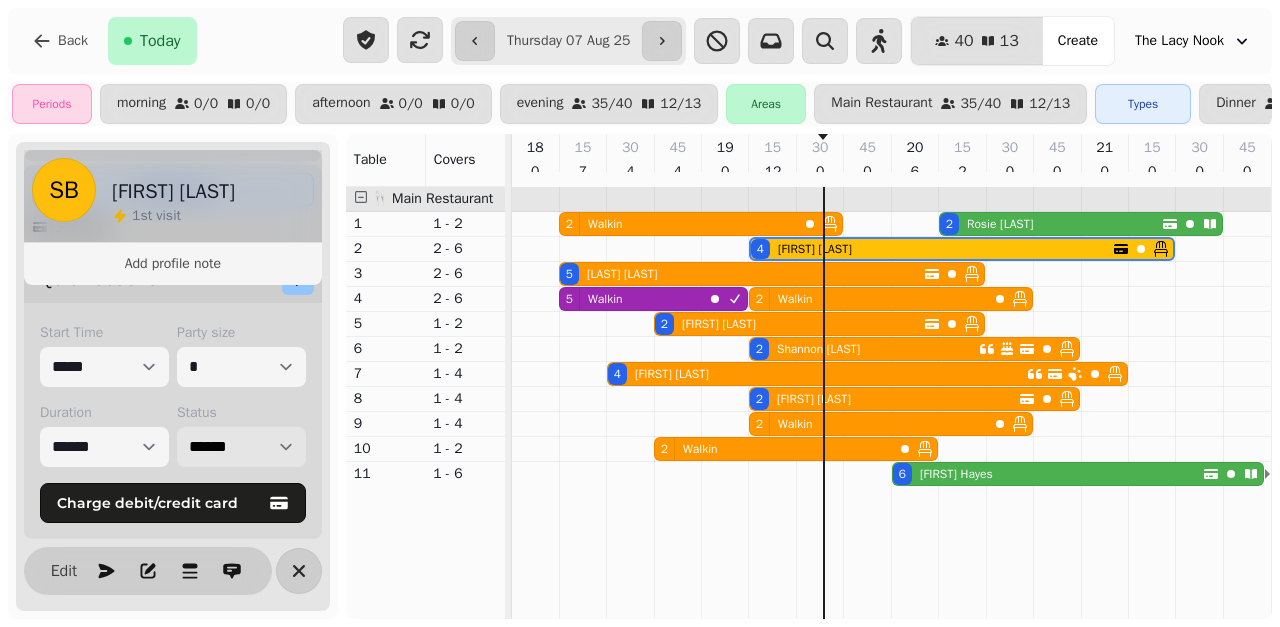 click on "**********" at bounding box center (241, 447) 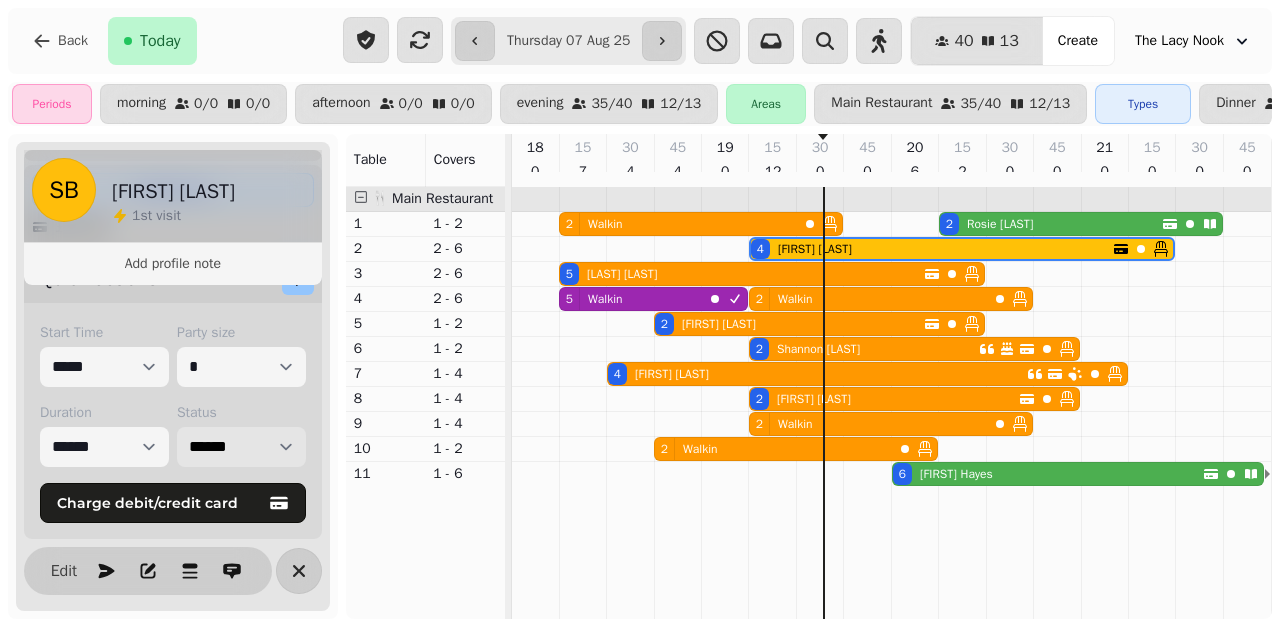 select on "******" 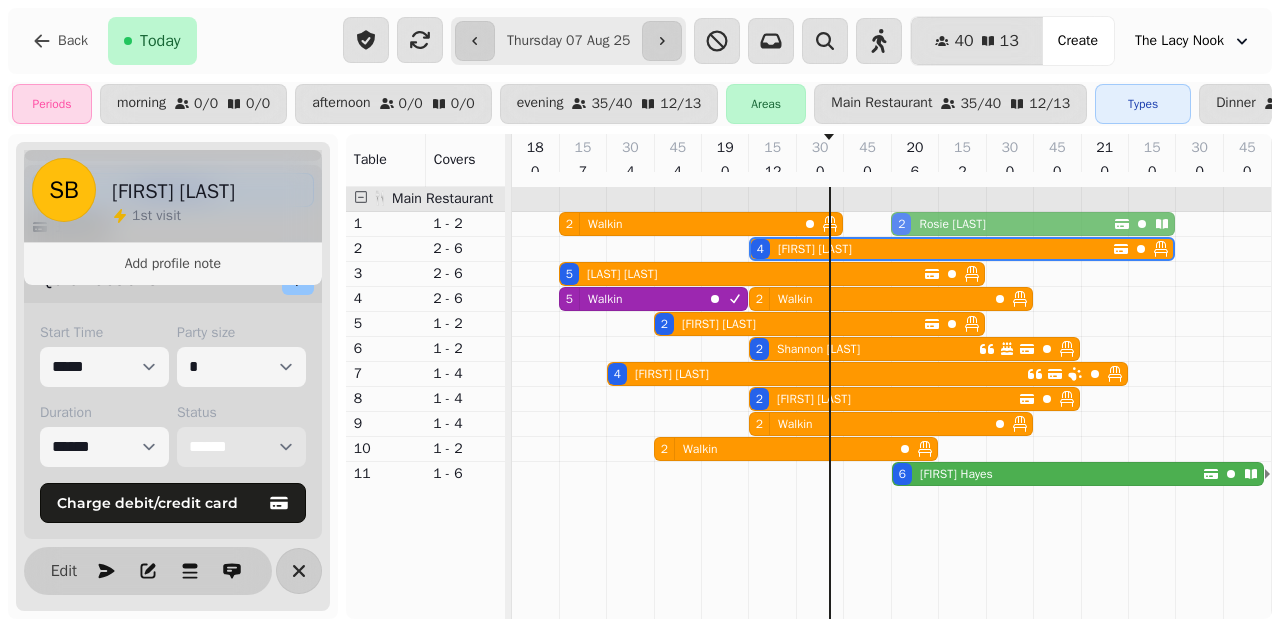 drag, startPoint x: 957, startPoint y: 230, endPoint x: 924, endPoint y: 230, distance: 33 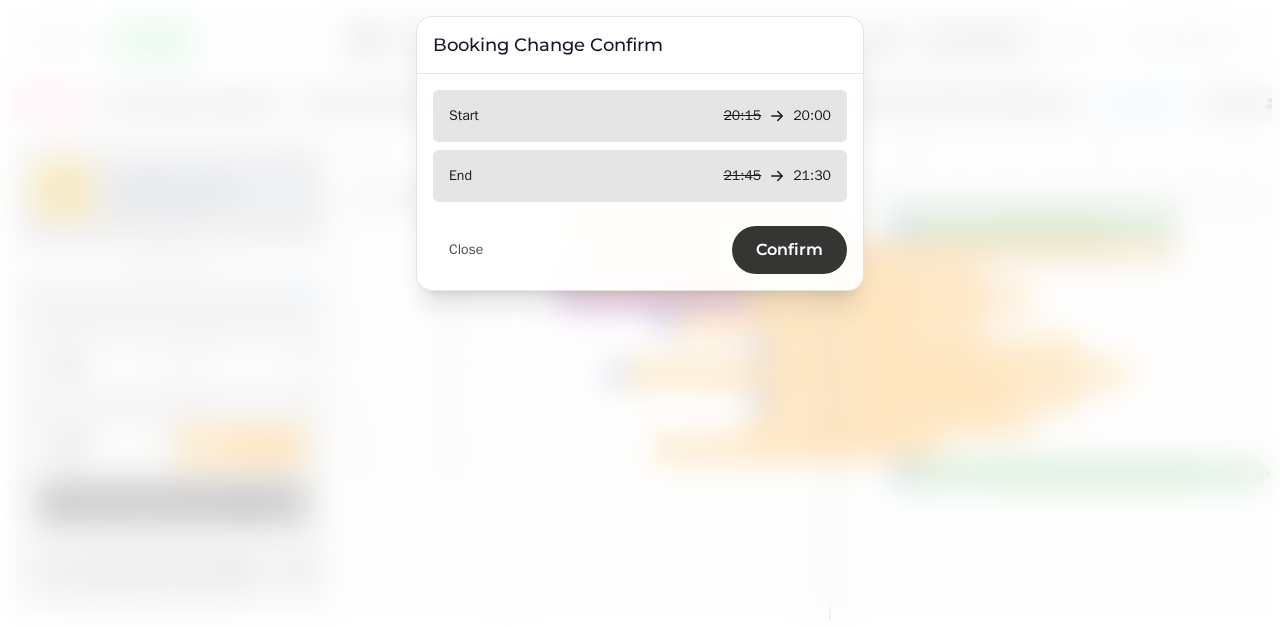 click on "Confirm" at bounding box center [789, 250] 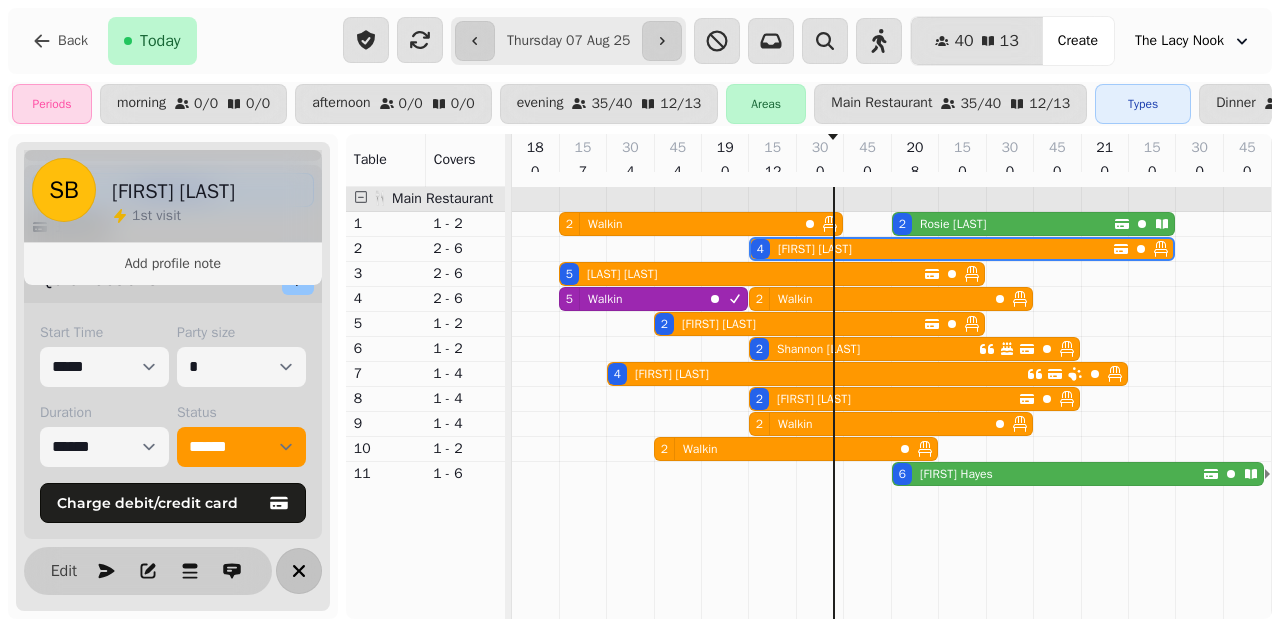 click 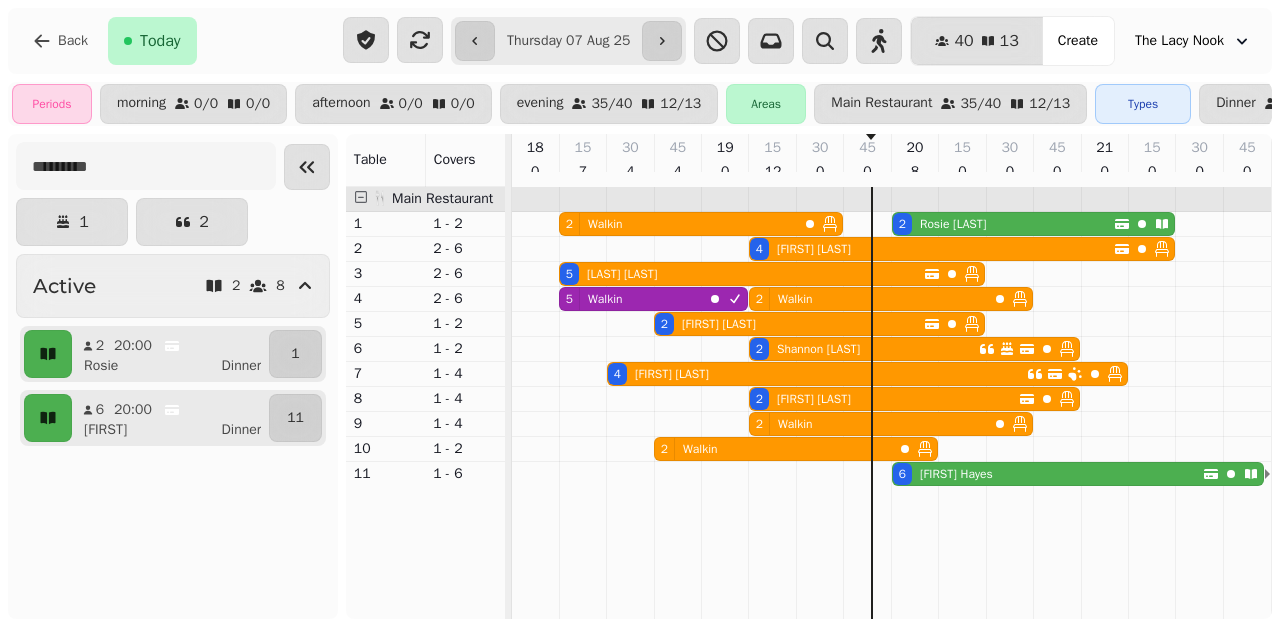 click on "[FIRST]   [LAST]" at bounding box center [956, 474] 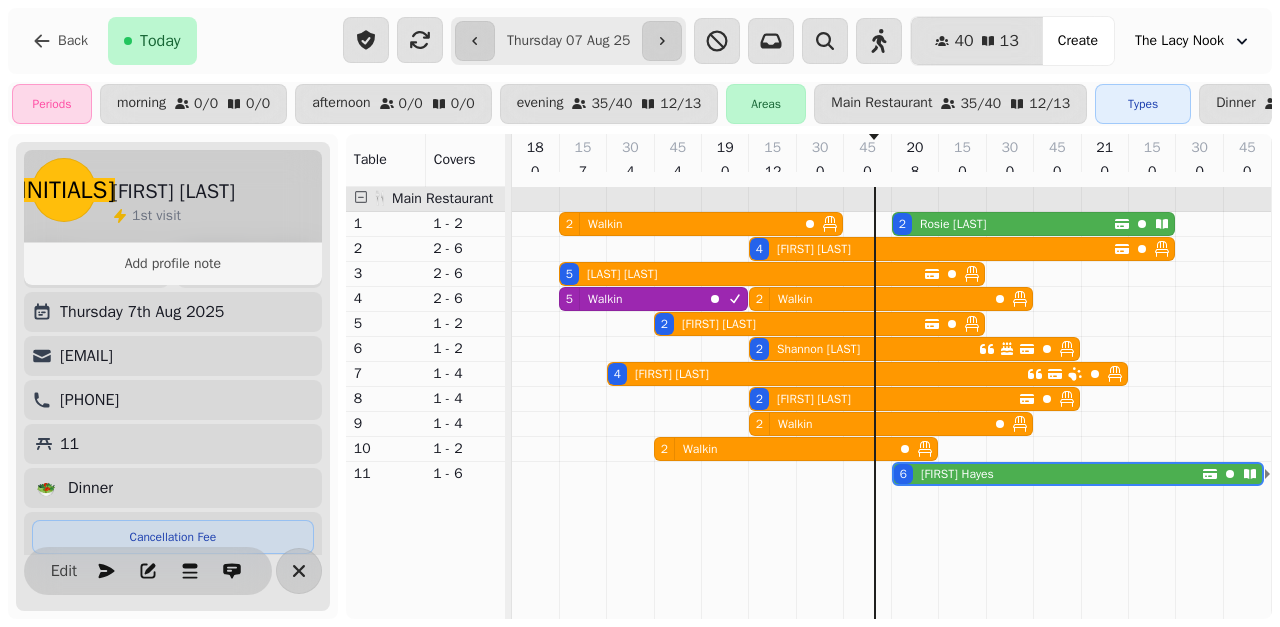scroll, scrollTop: 0, scrollLeft: 0, axis: both 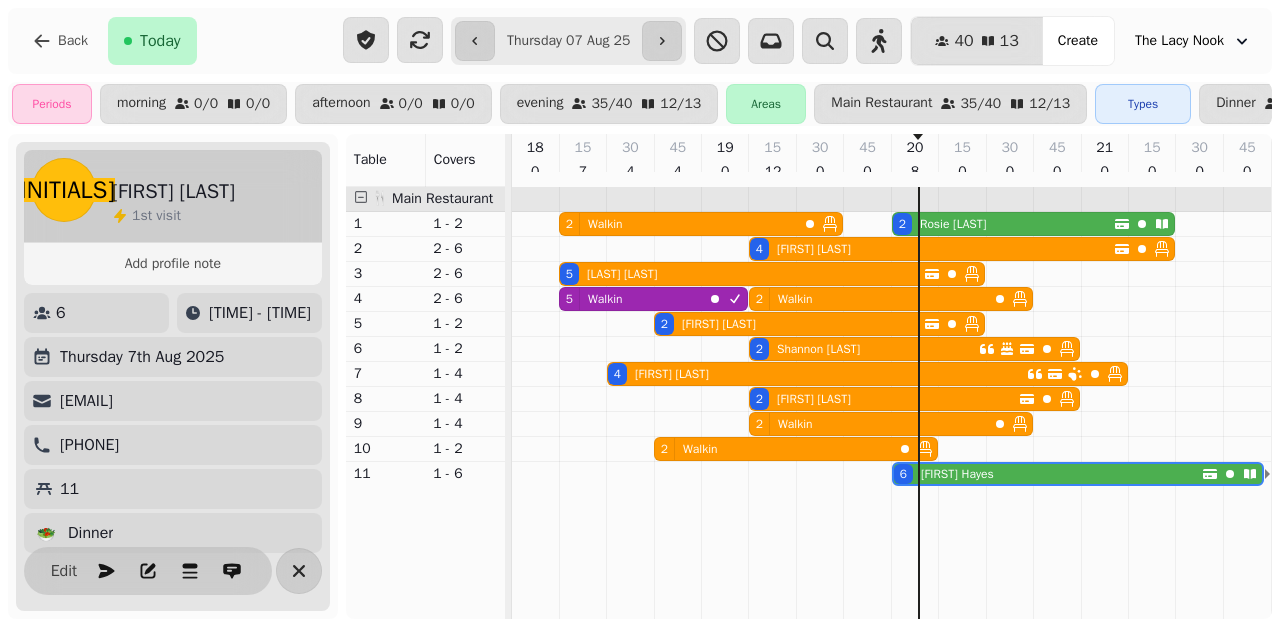click on "[NUMBER] [FIRST]   [LAST]" at bounding box center [742, 274] 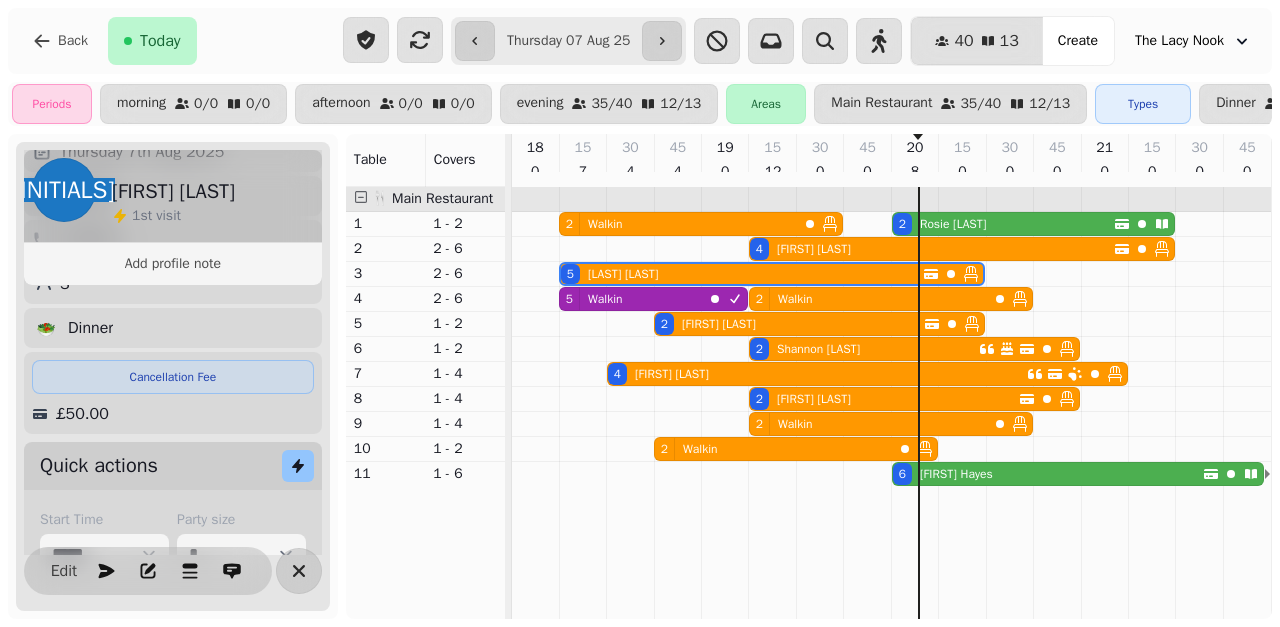 scroll, scrollTop: 403, scrollLeft: 0, axis: vertical 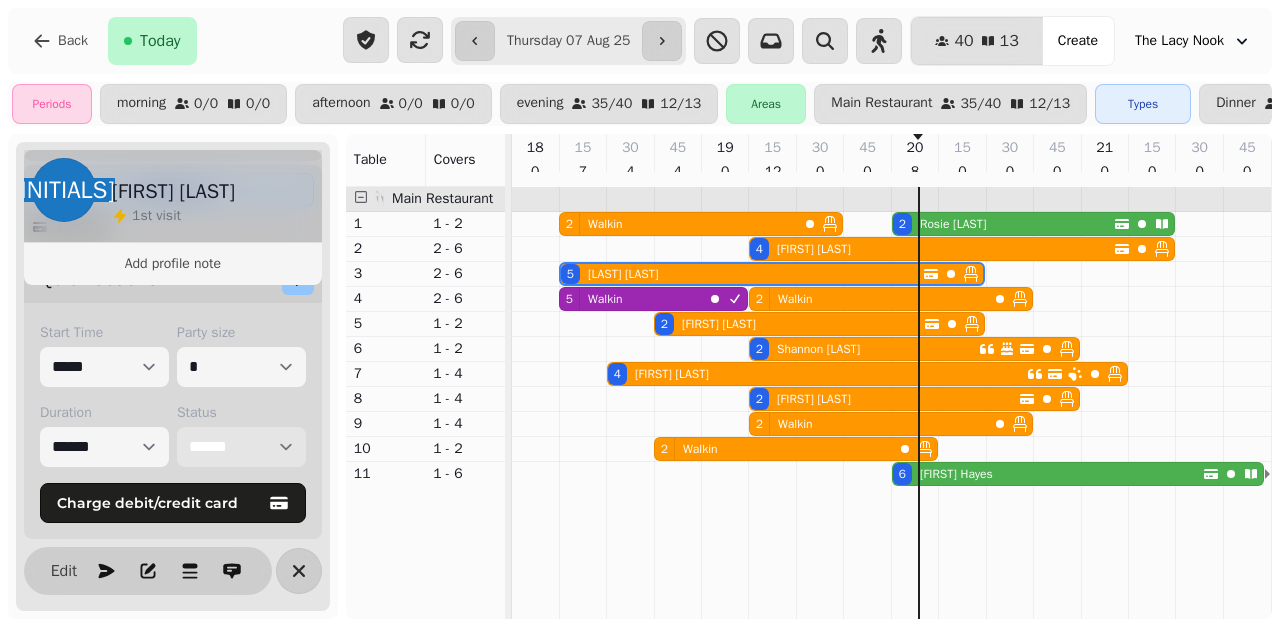 click on "**********" at bounding box center [241, 447] 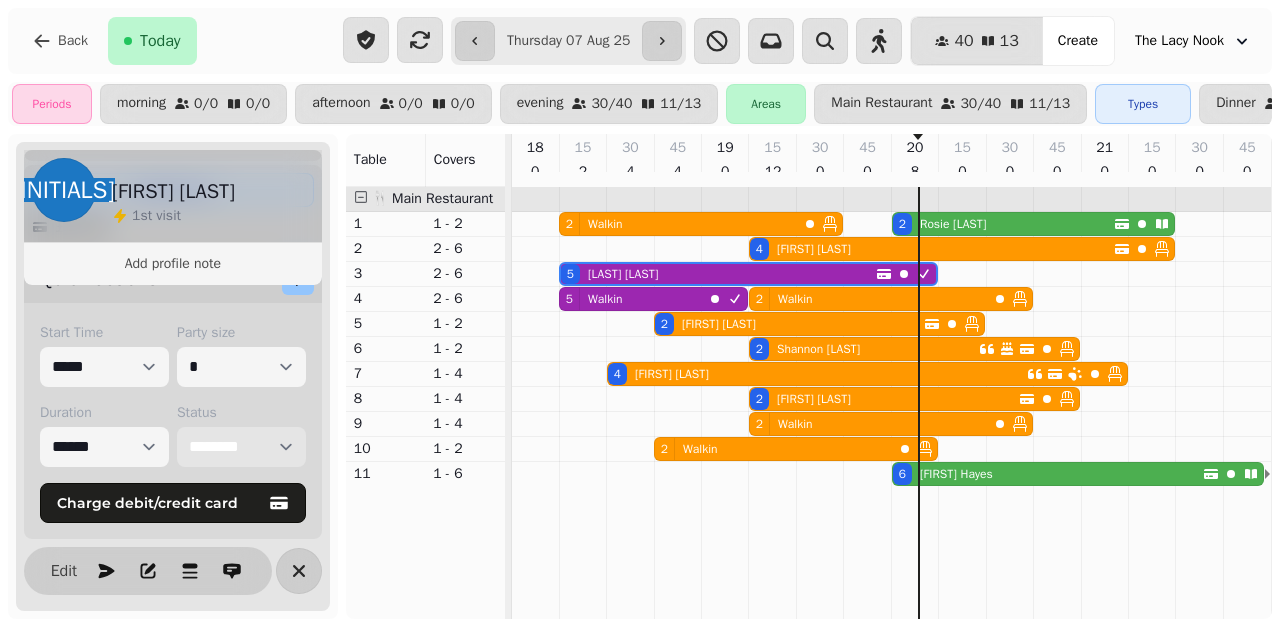 click on "2 Walkin" at bounding box center [679, 224] 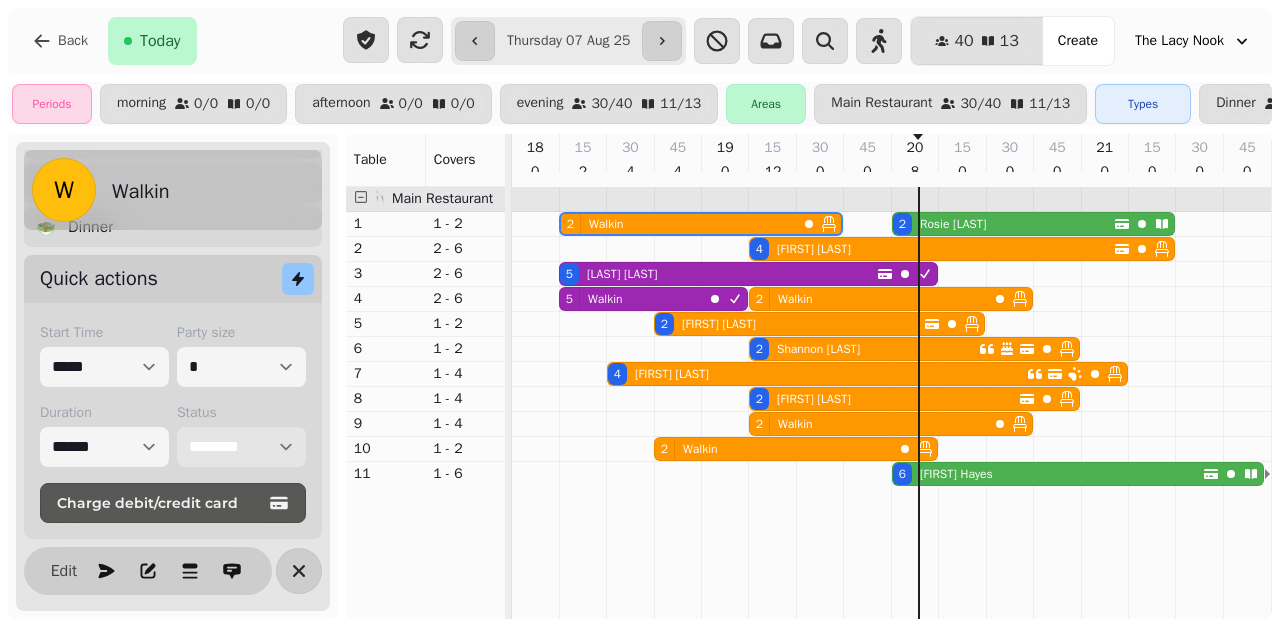 scroll, scrollTop: 174, scrollLeft: 0, axis: vertical 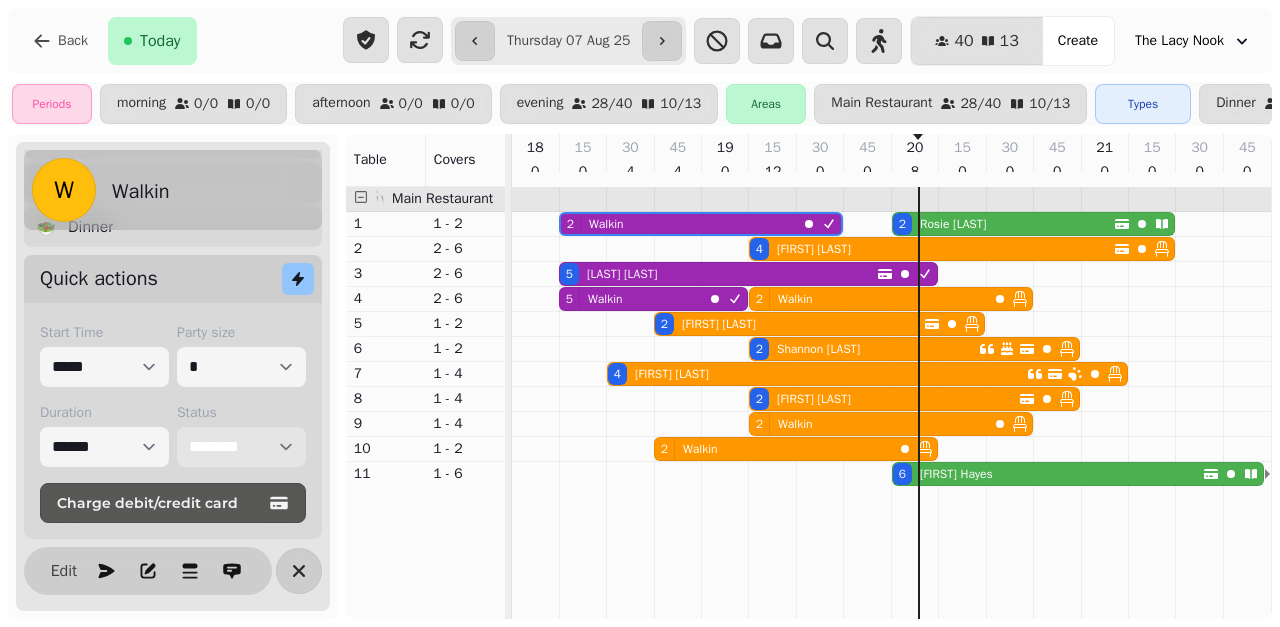 click on "2 Walkin" at bounding box center [774, 449] 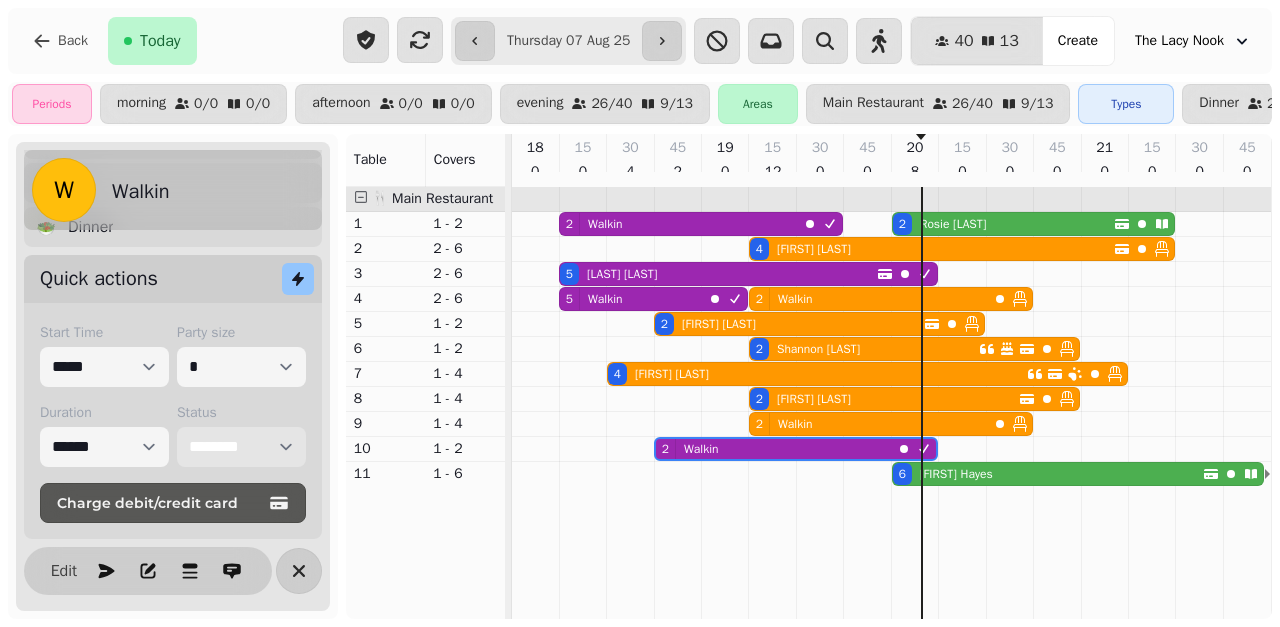 click on "Walkin" at bounding box center (795, 424) 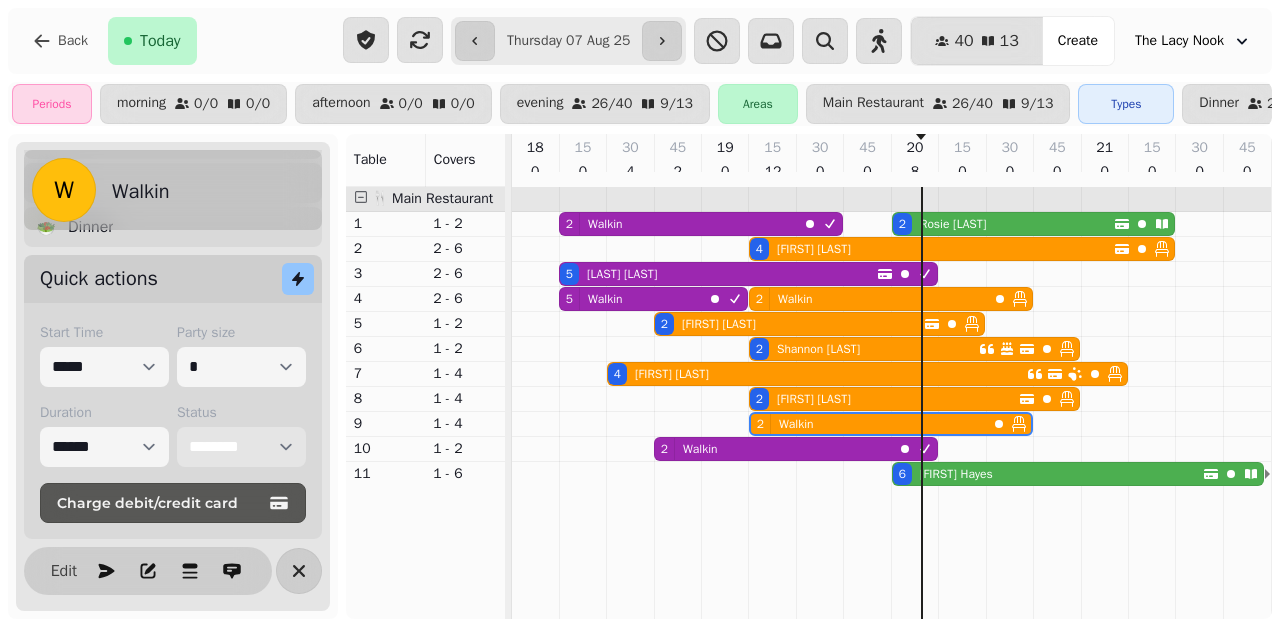 click on "**********" at bounding box center (241, 447) 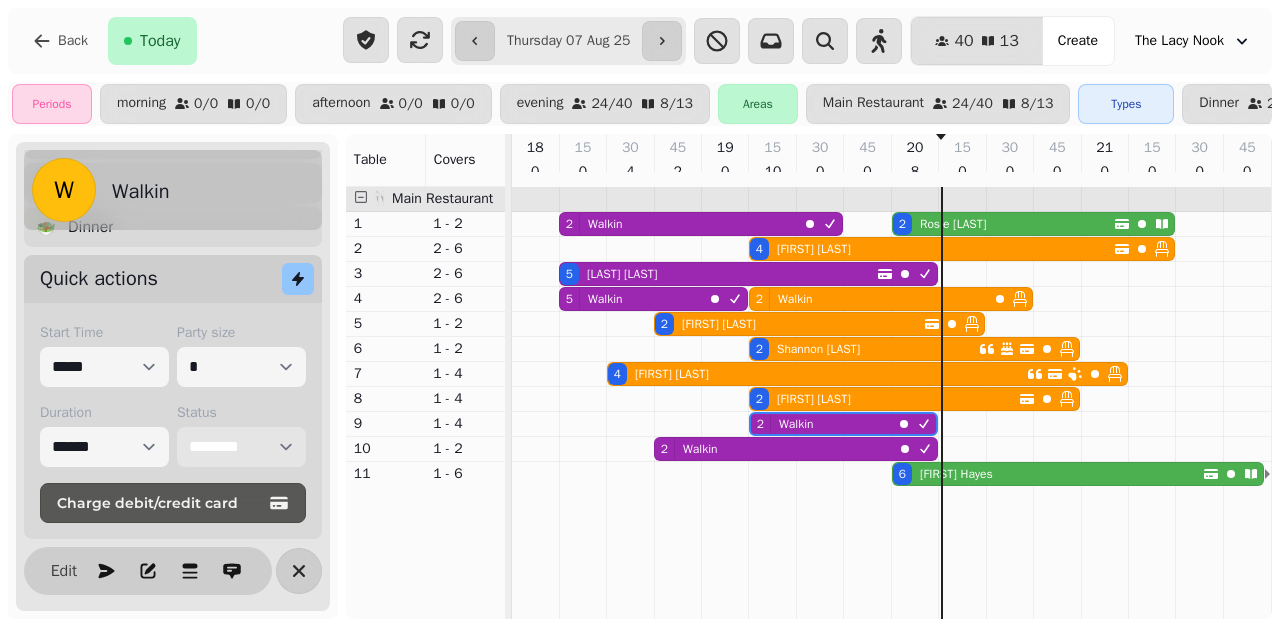 click on "[NUMBER] [FIRST]   [LAST]" at bounding box center (1048, 474) 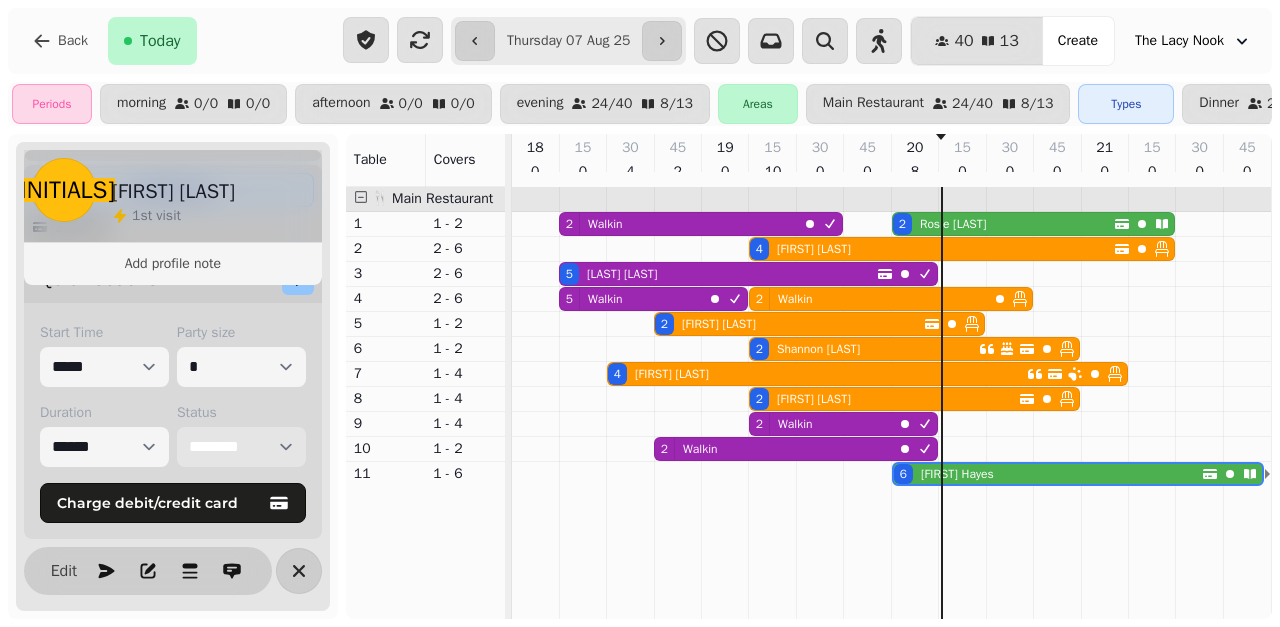 scroll, scrollTop: 403, scrollLeft: 0, axis: vertical 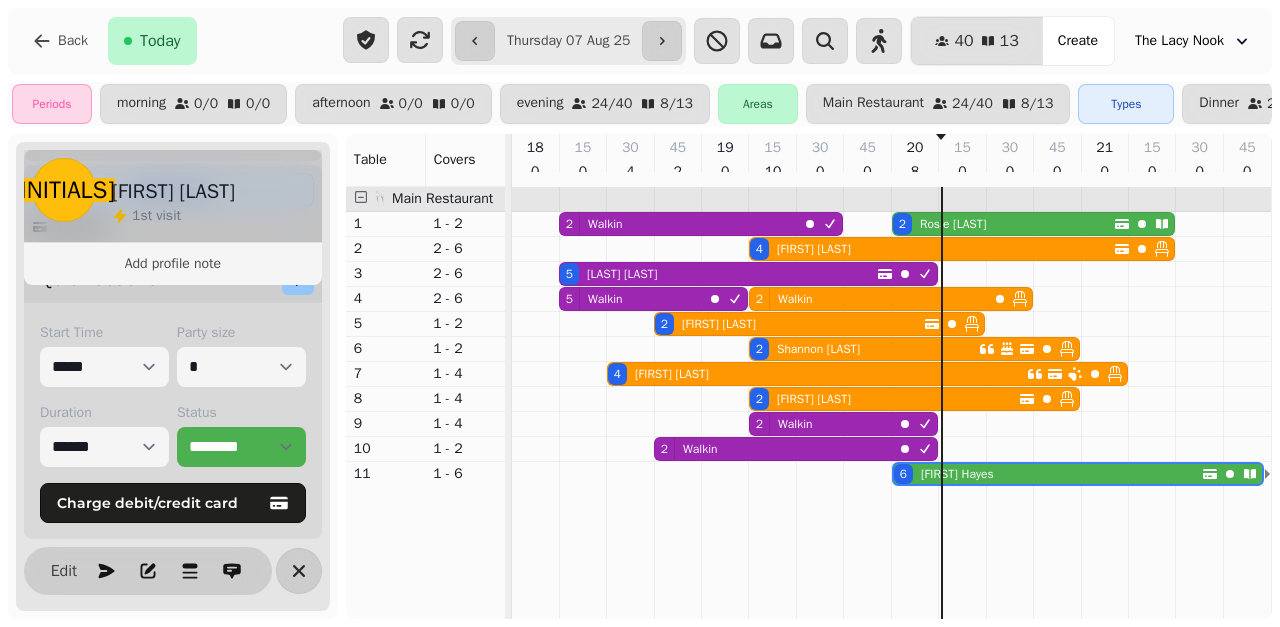 click on "Status" at bounding box center (241, 413) 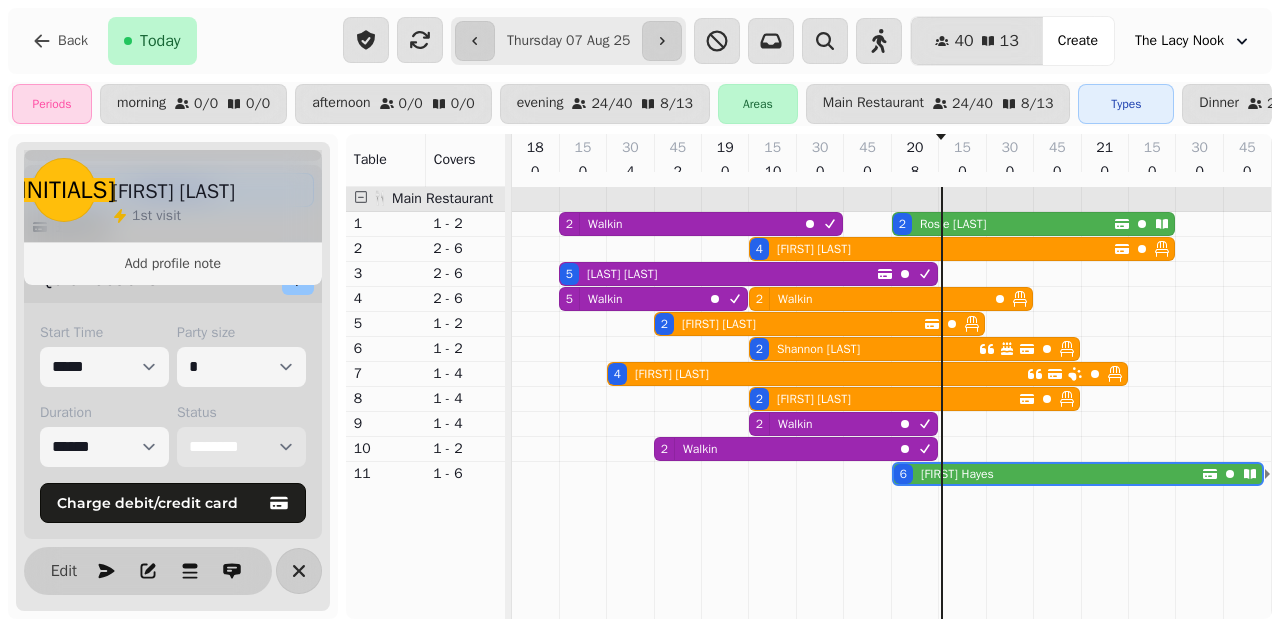 click on "**********" at bounding box center (241, 447) 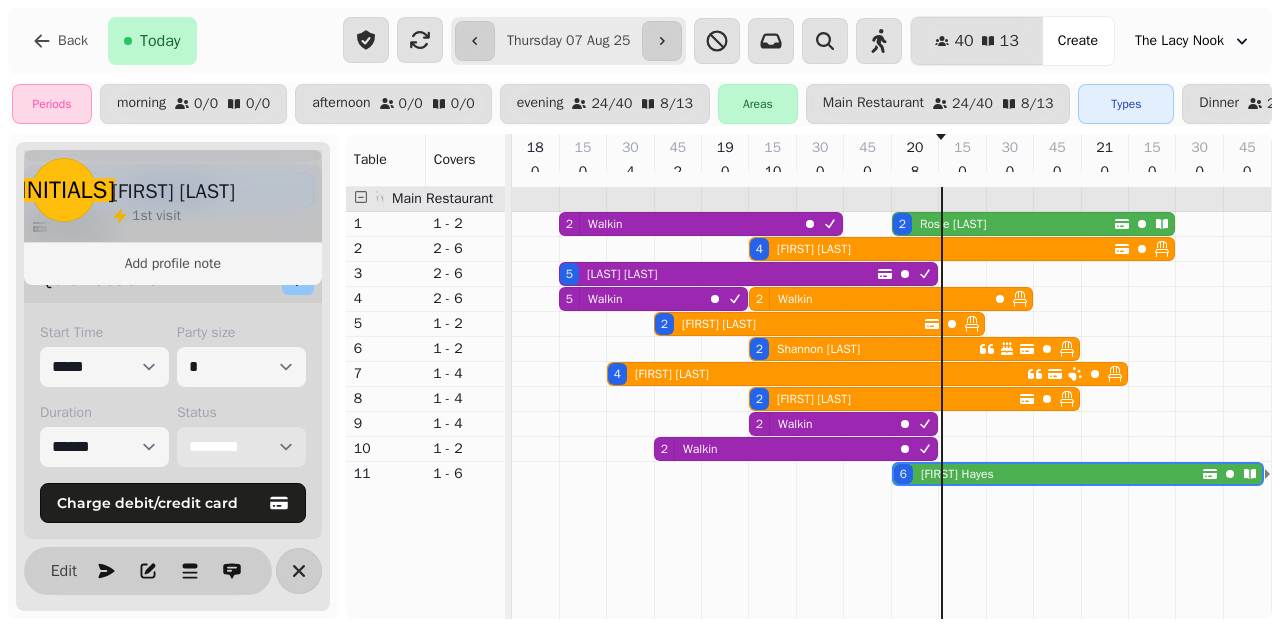 select on "******" 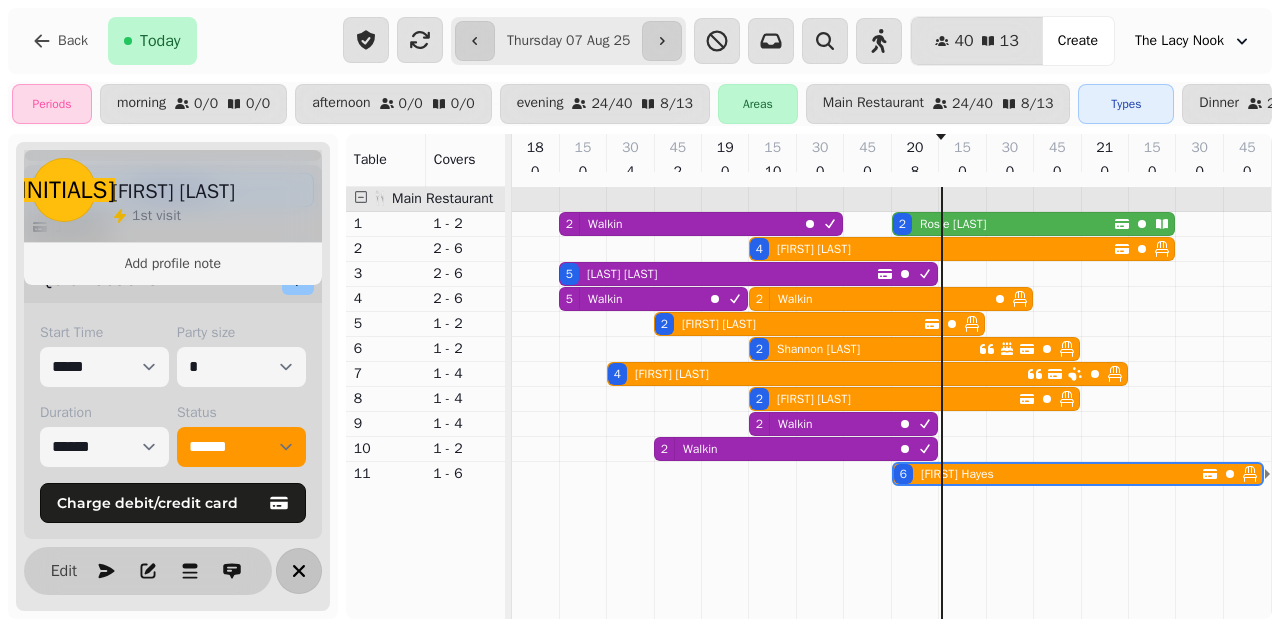 click at bounding box center (299, 571) 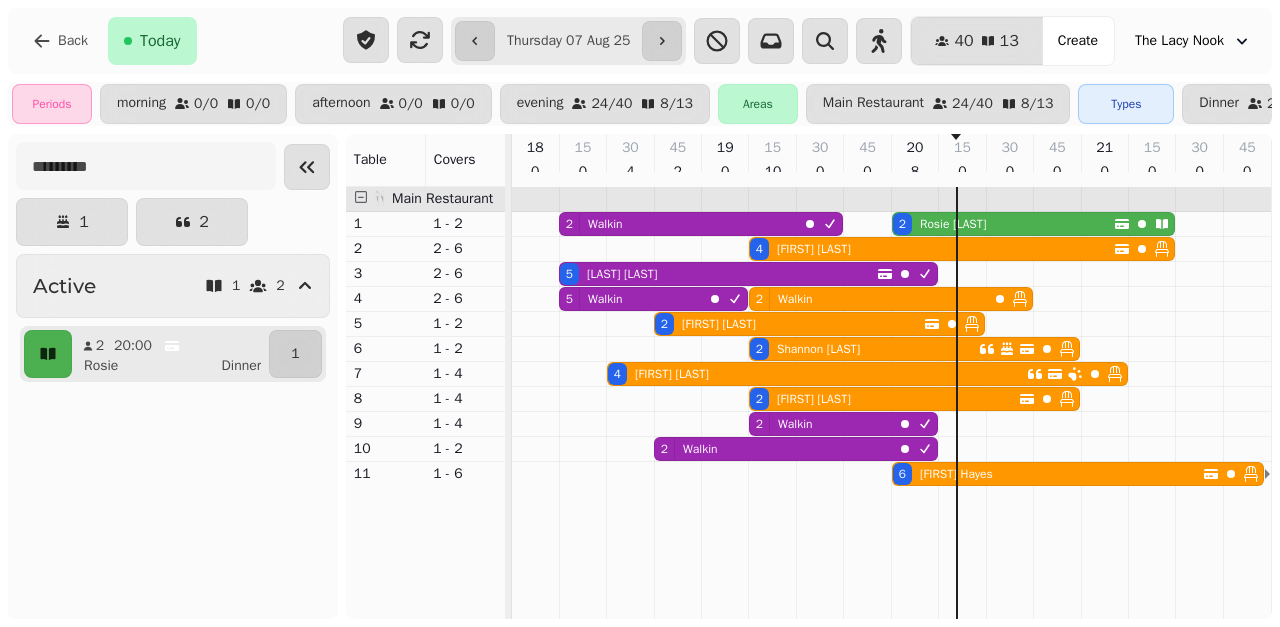 click on "[FIRST]   [LAST]" at bounding box center (953, 224) 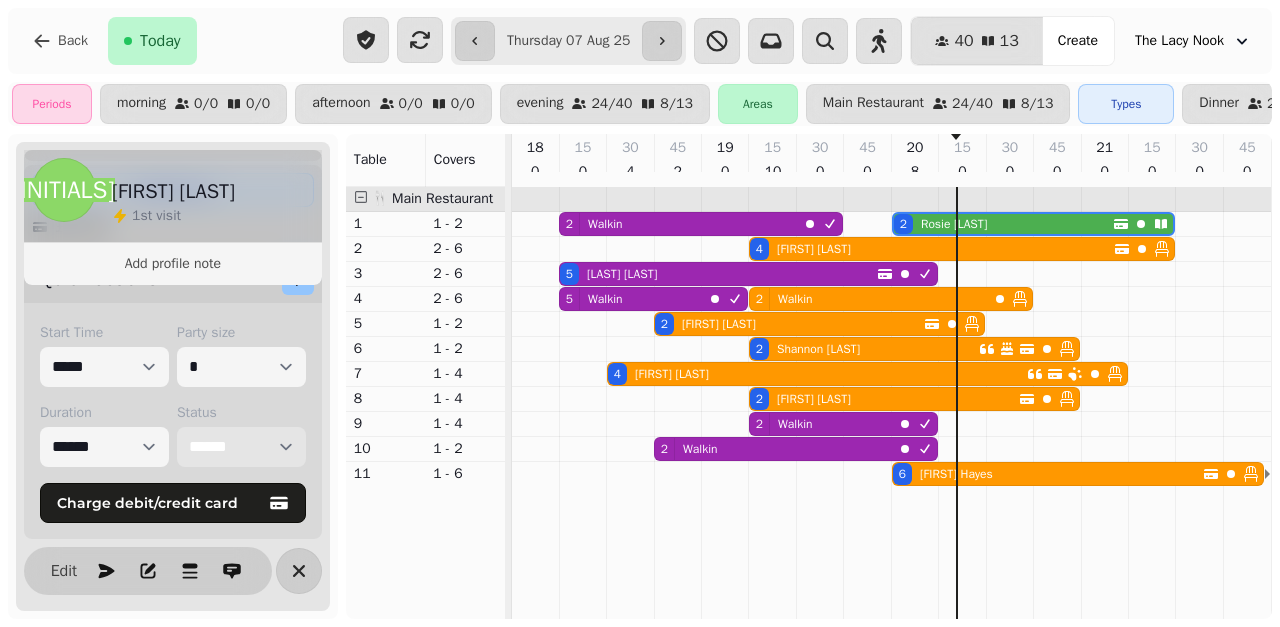 scroll, scrollTop: 403, scrollLeft: 0, axis: vertical 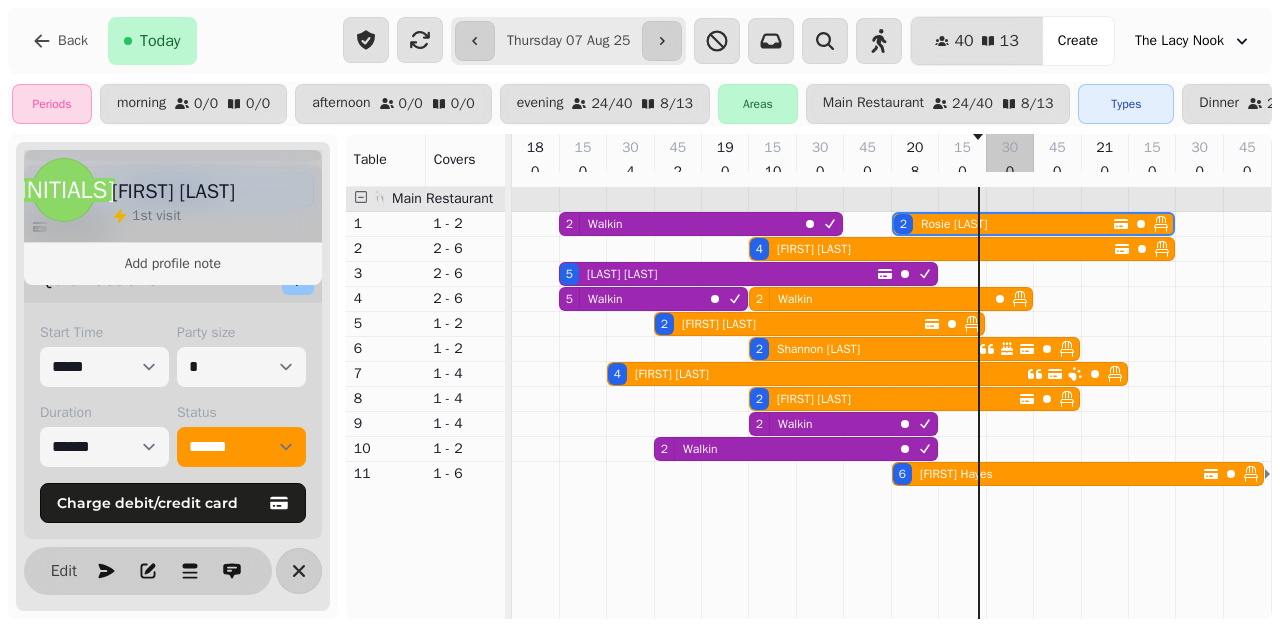 select on "*" 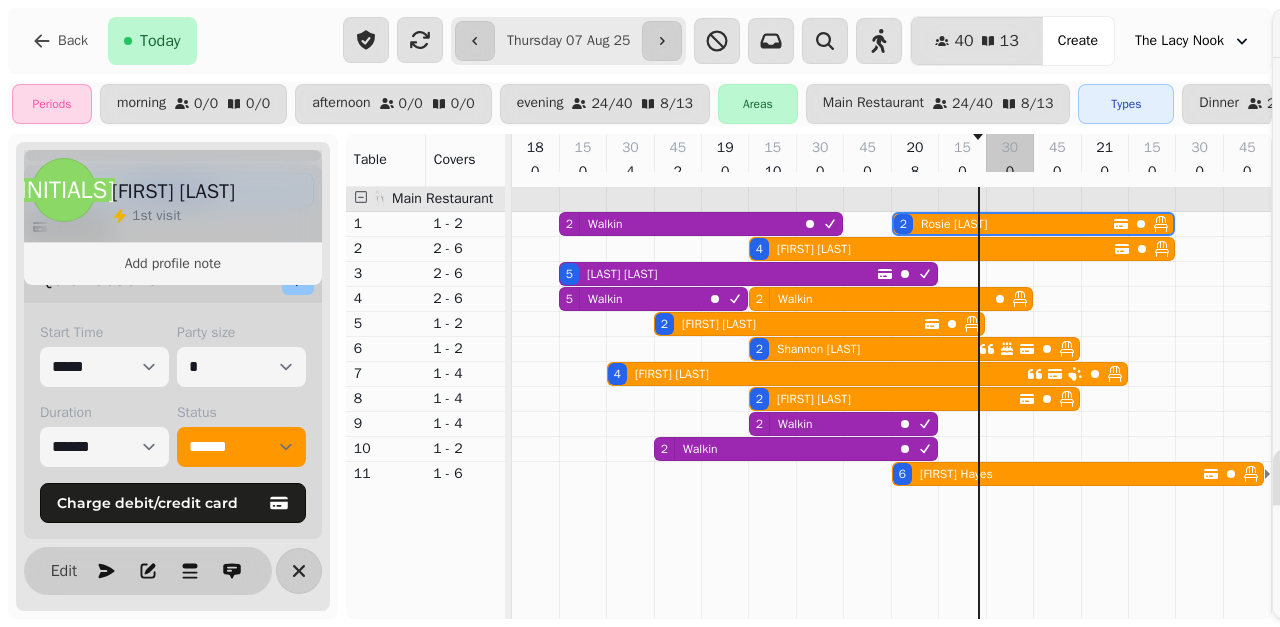 select on "****" 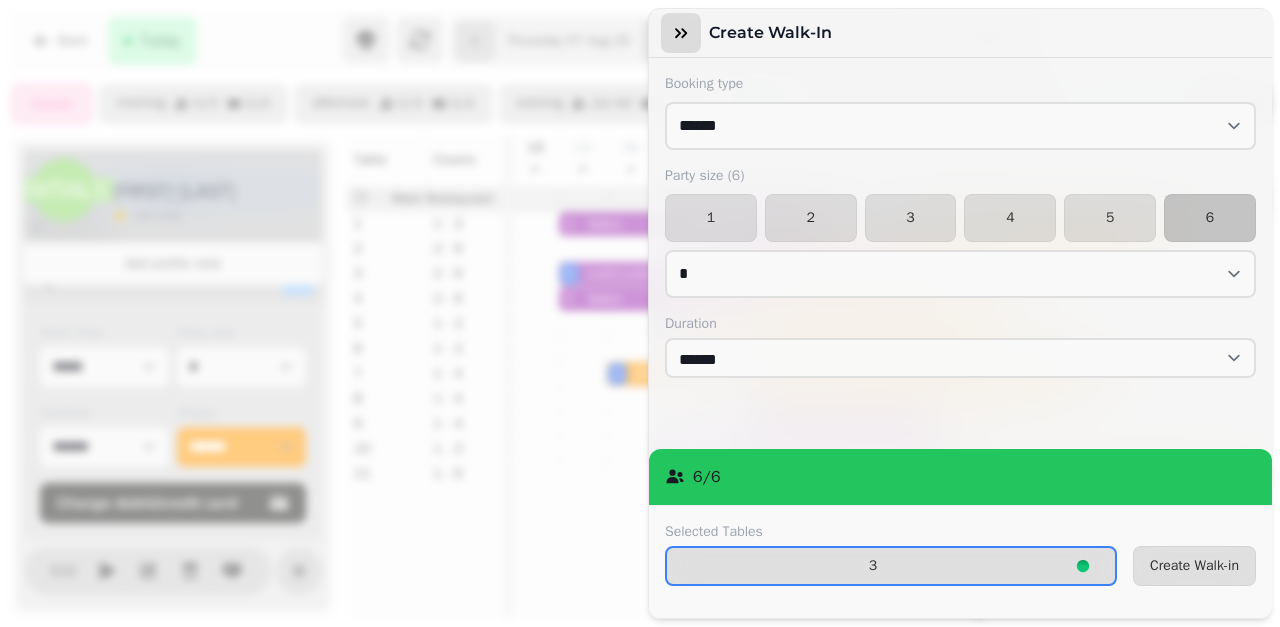 click 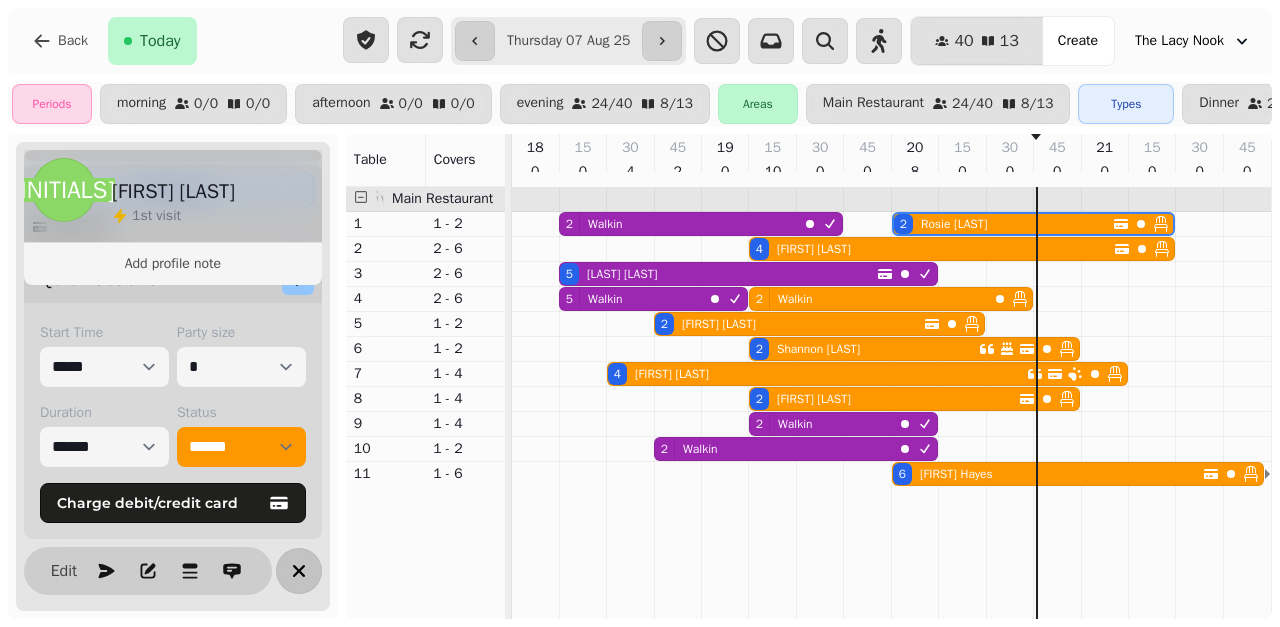 click 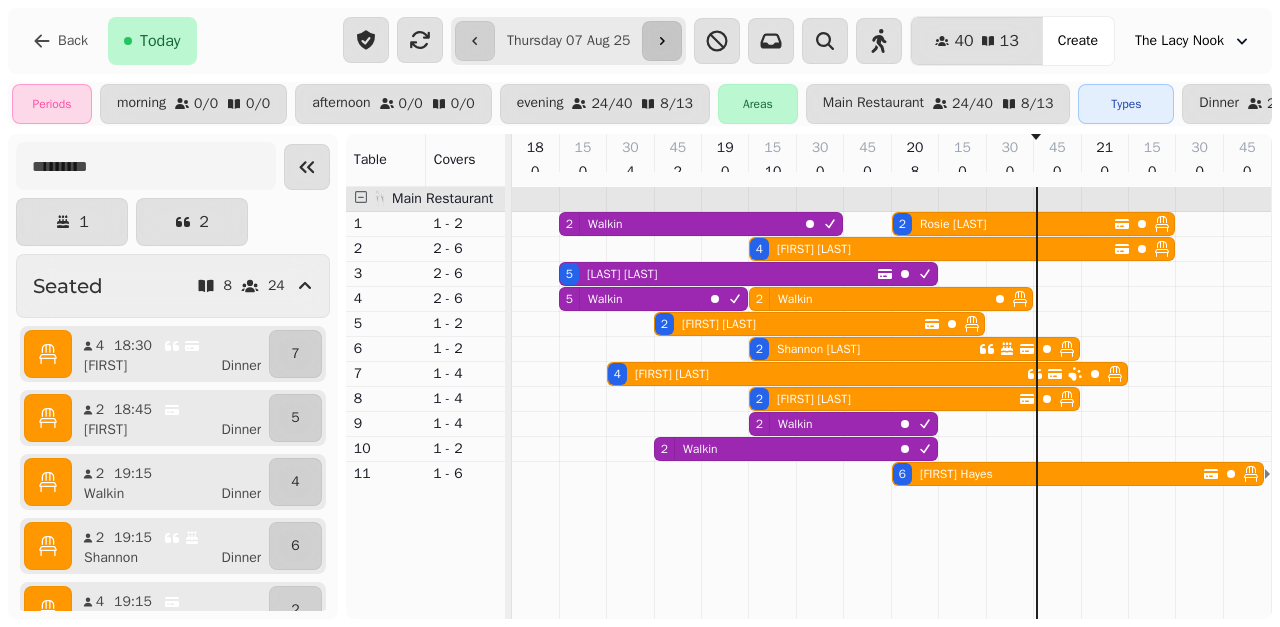 click at bounding box center (662, 41) 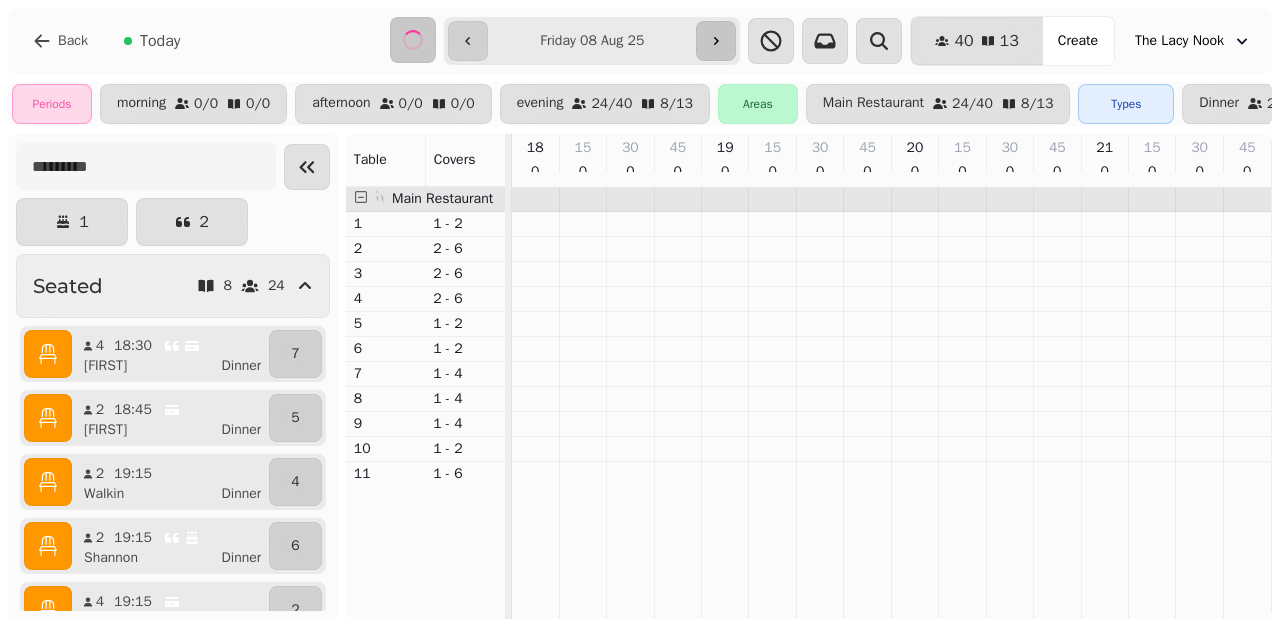 type on "**********" 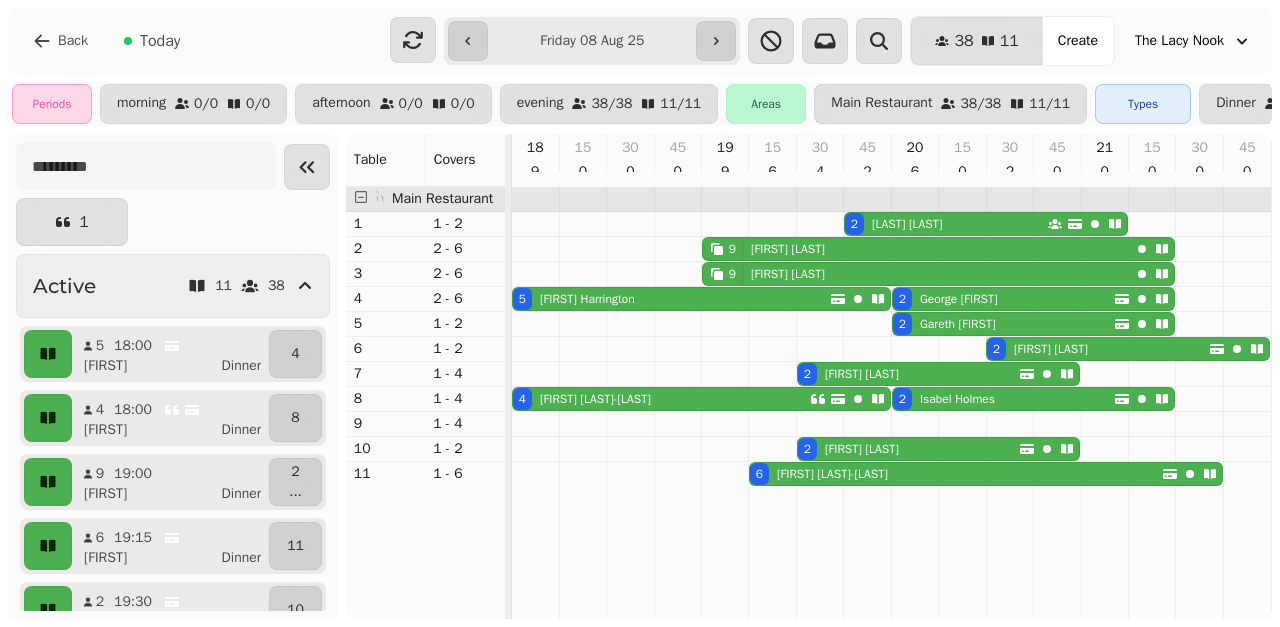 click on "4" at bounding box center (522, 399) 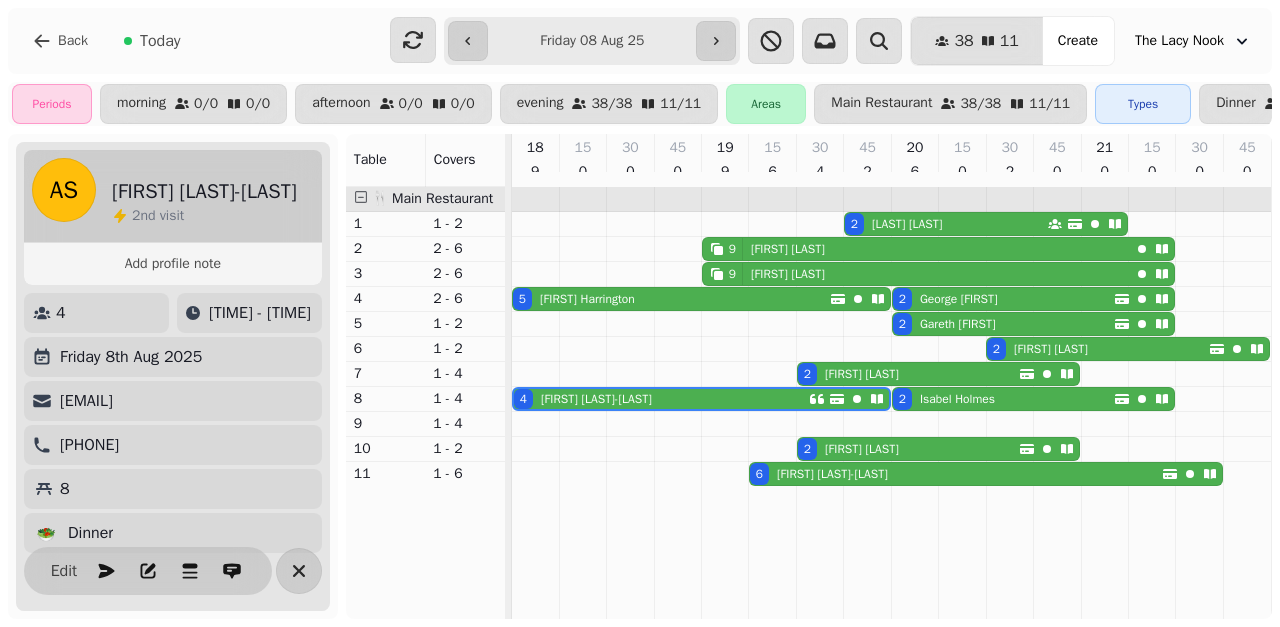 click on "4" at bounding box center (96, 313) 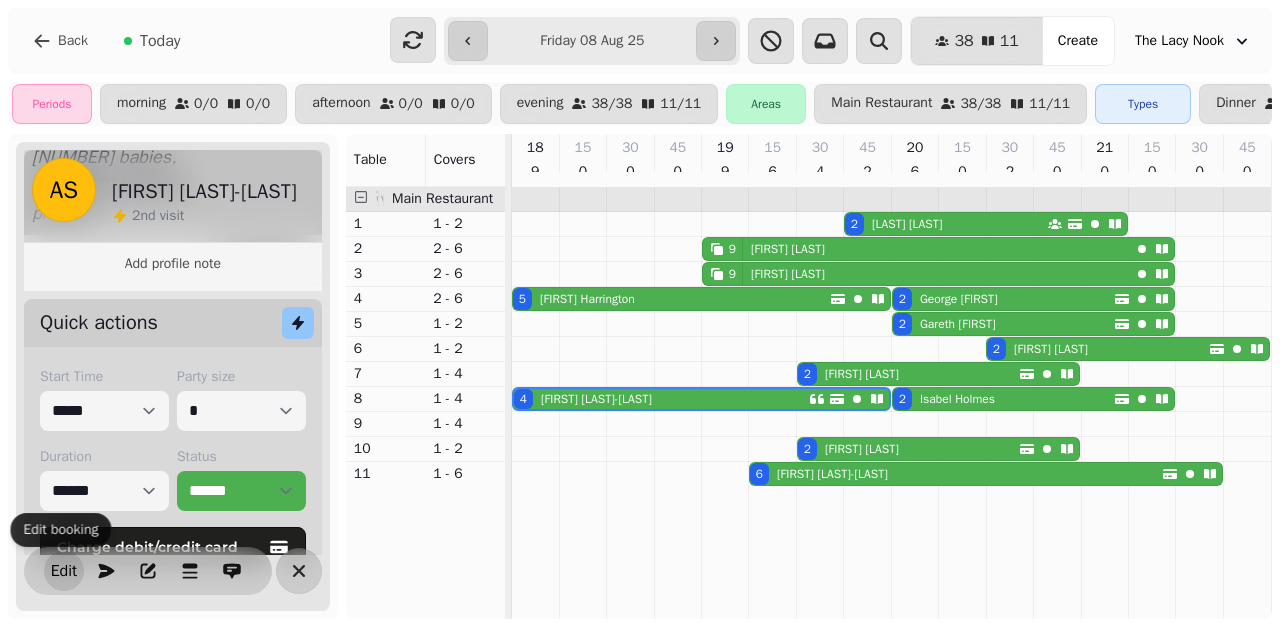 scroll, scrollTop: 539, scrollLeft: 0, axis: vertical 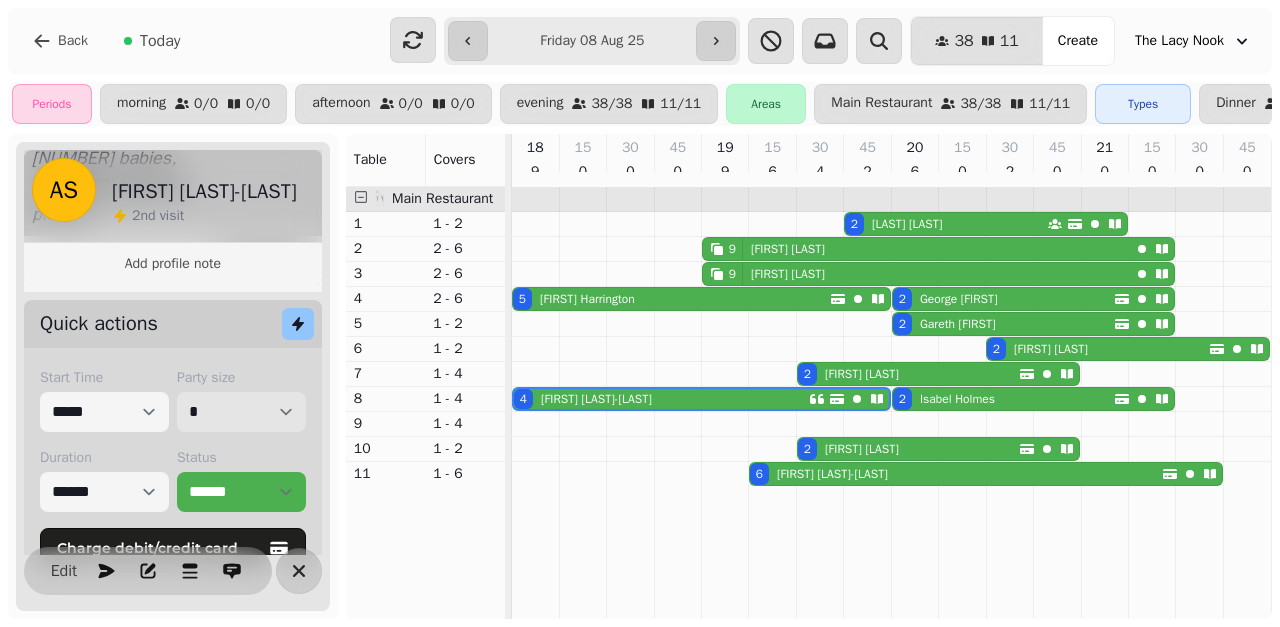 select on "*" 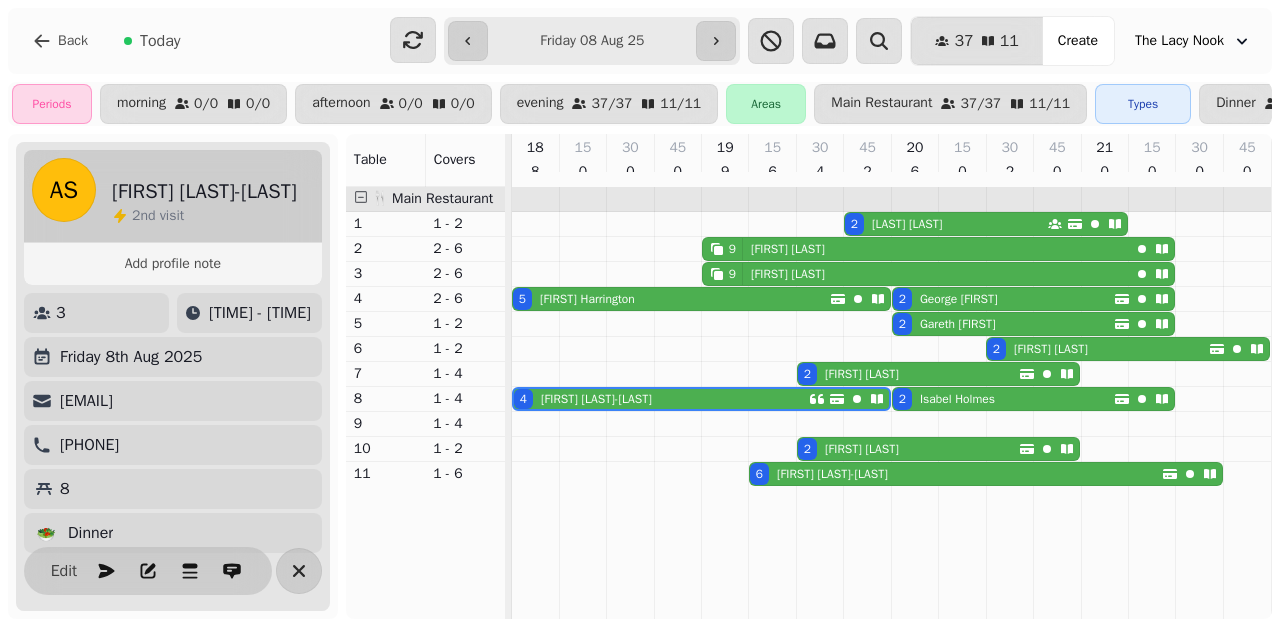 scroll, scrollTop: 0, scrollLeft: 0, axis: both 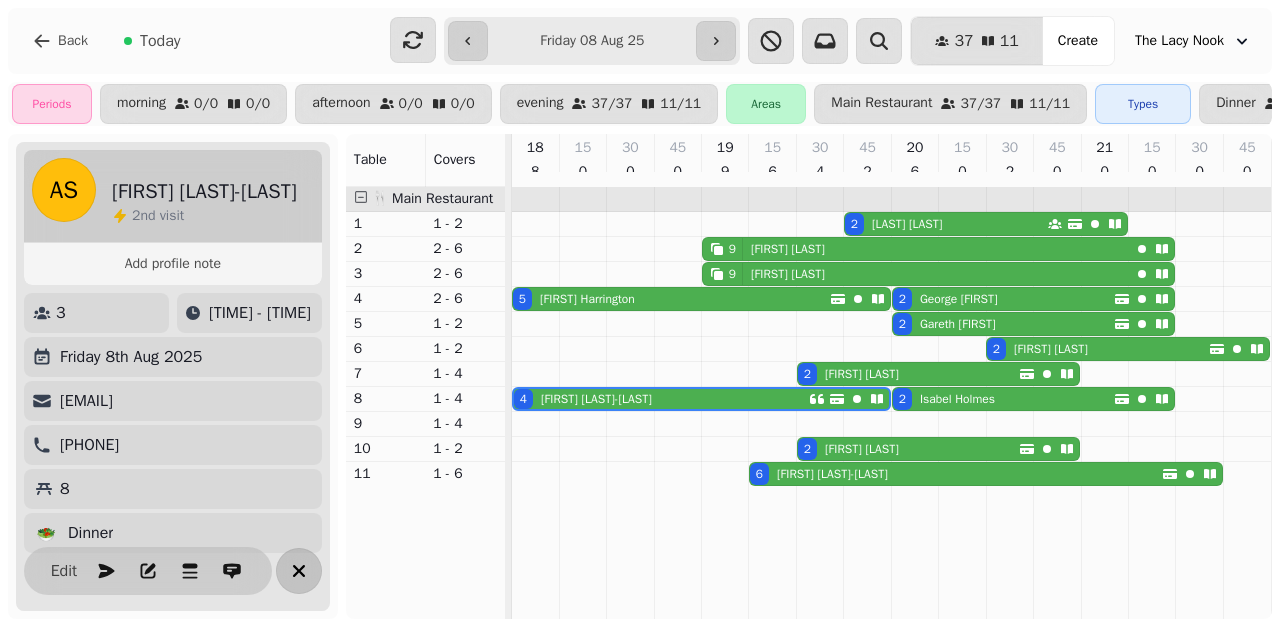 click at bounding box center [299, 571] 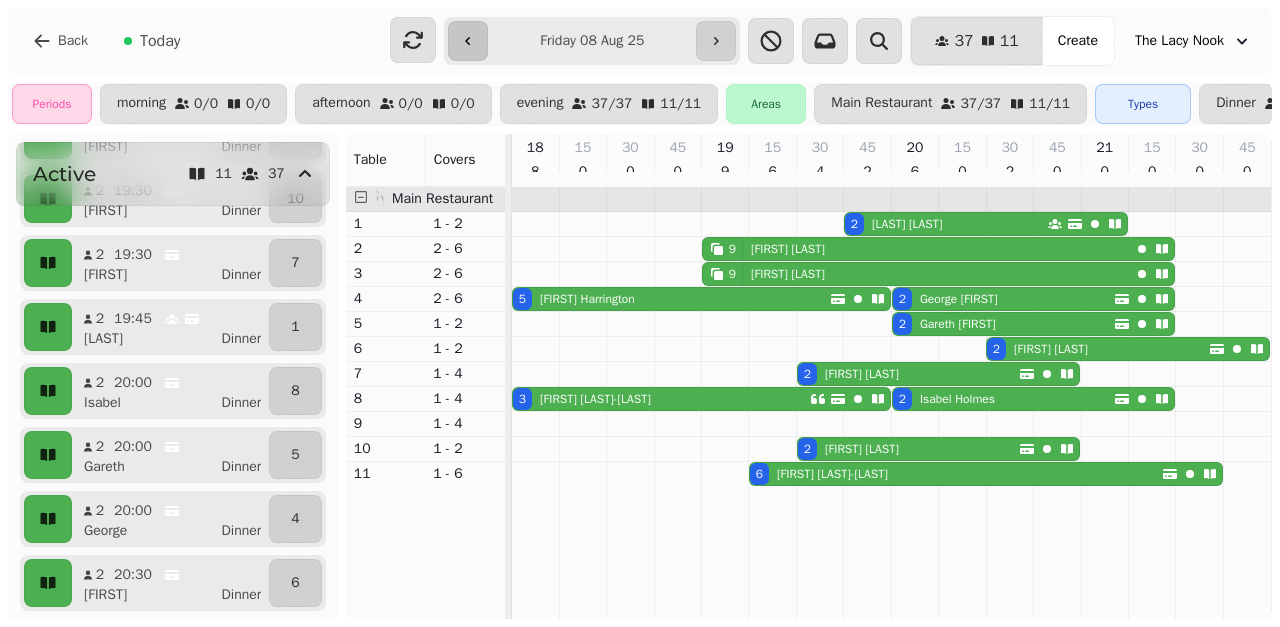 scroll, scrollTop: 437, scrollLeft: 0, axis: vertical 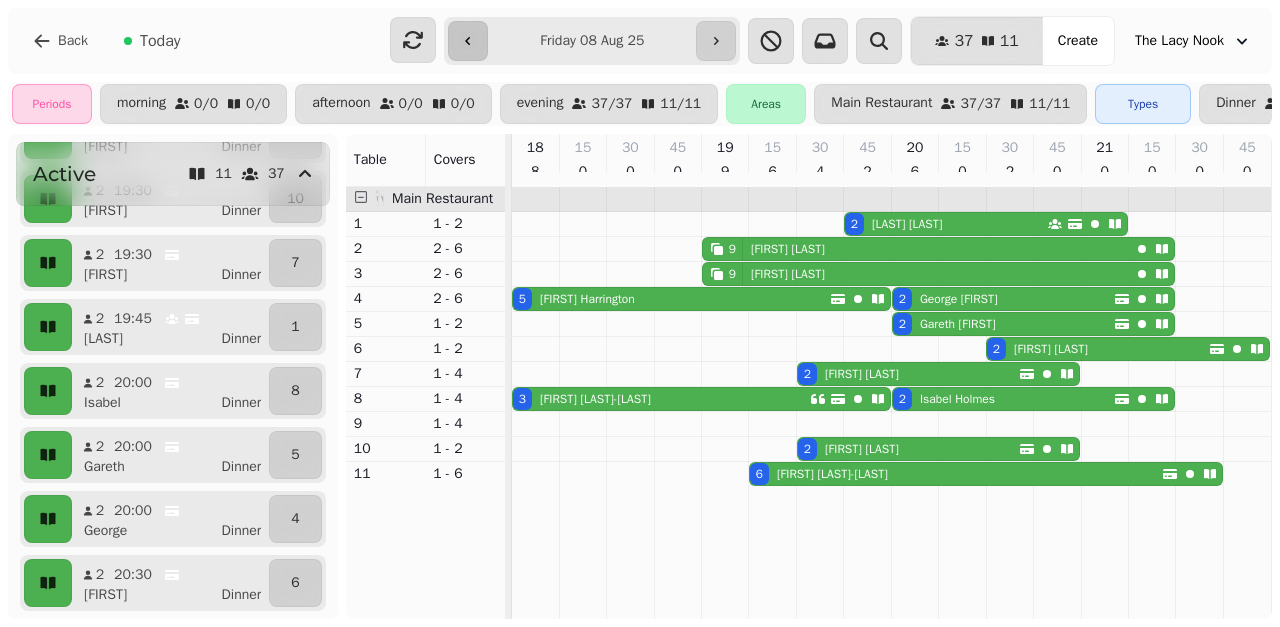 click 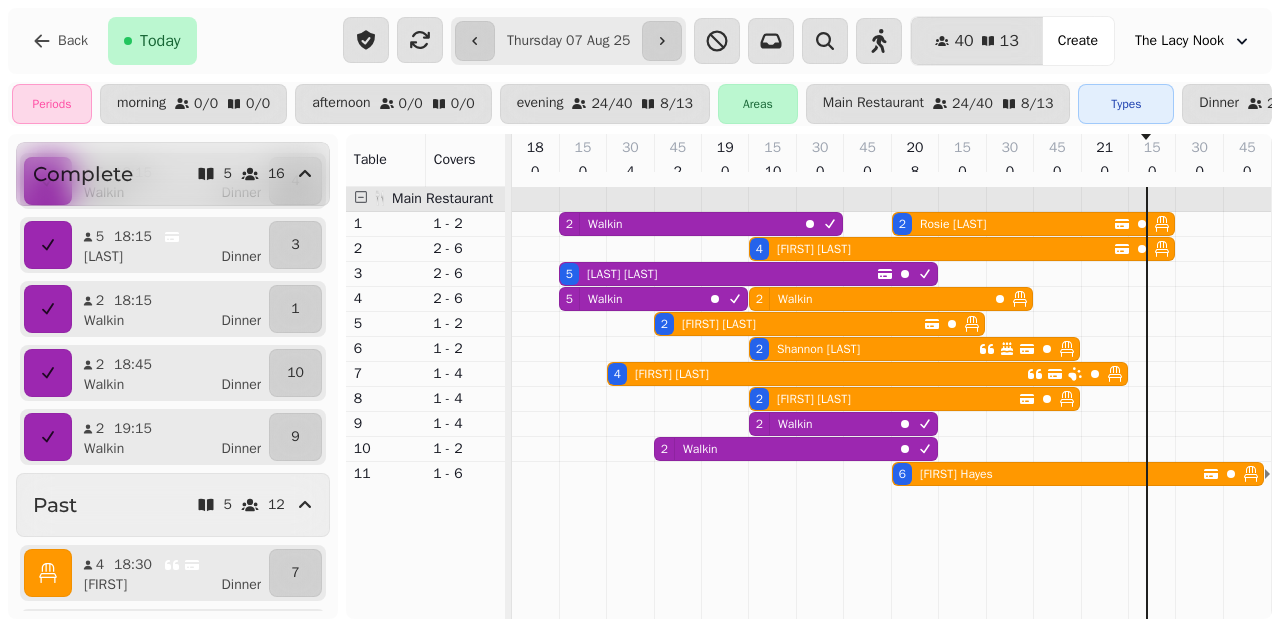 click on "[NUMBER] [FIRST]   [LAST]" at bounding box center (932, 249) 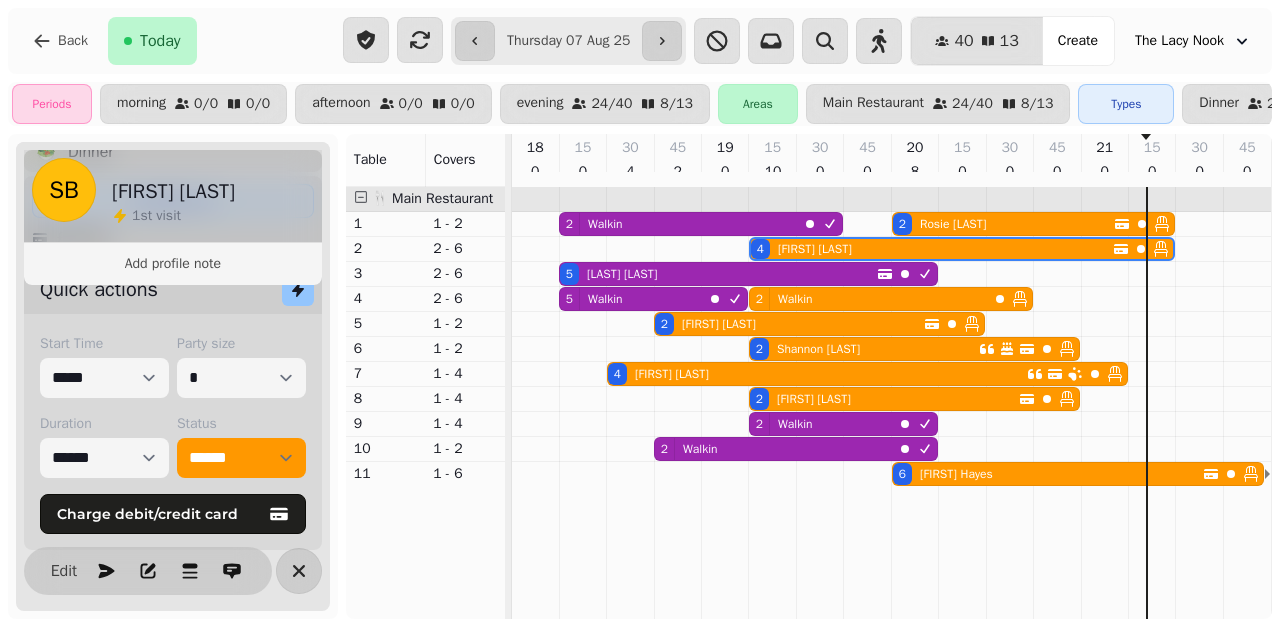 scroll, scrollTop: 403, scrollLeft: 0, axis: vertical 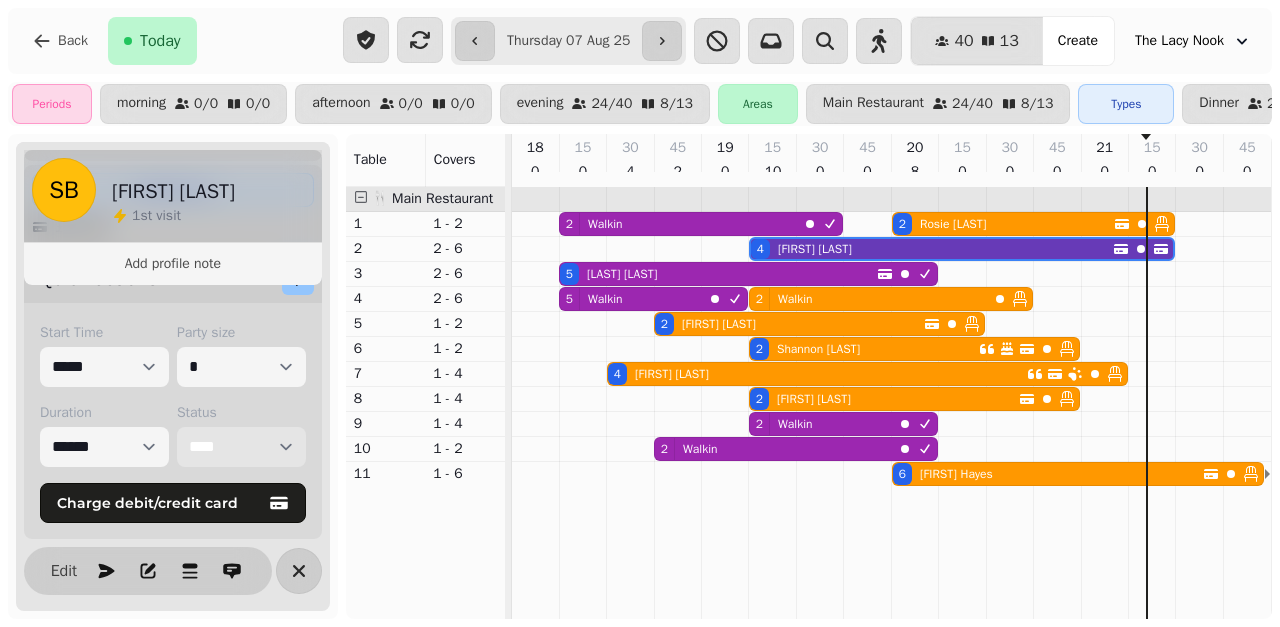 click on "[FIRST]   [LAST]" at bounding box center [818, 349] 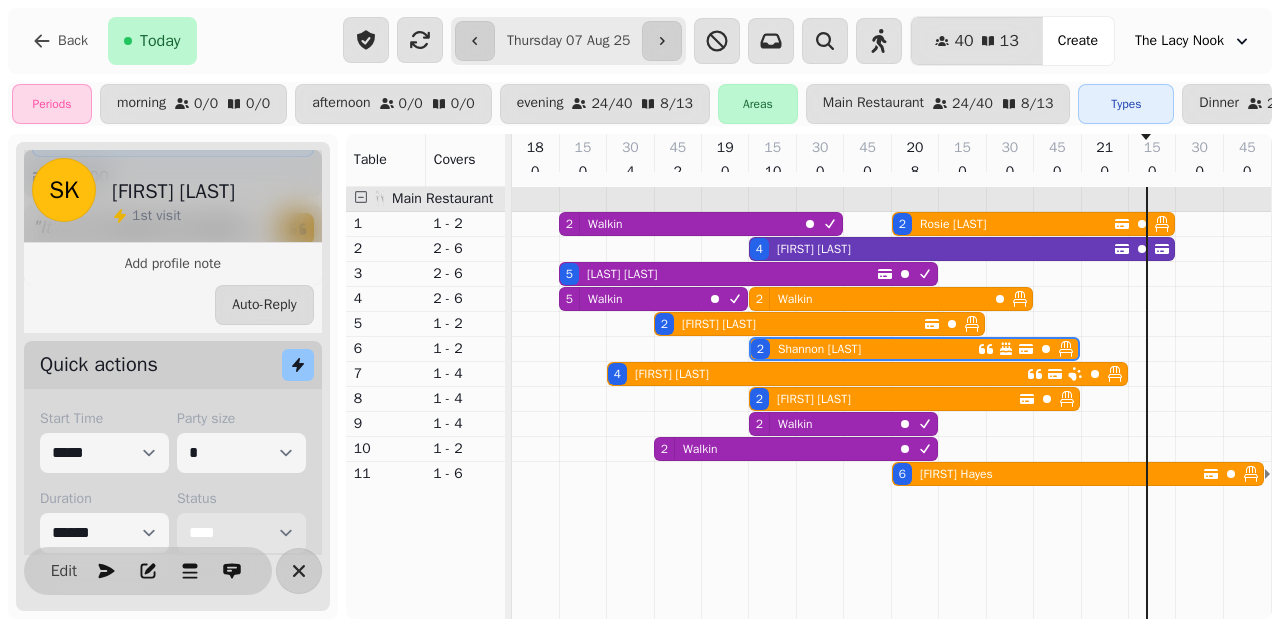 scroll, scrollTop: 539, scrollLeft: 0, axis: vertical 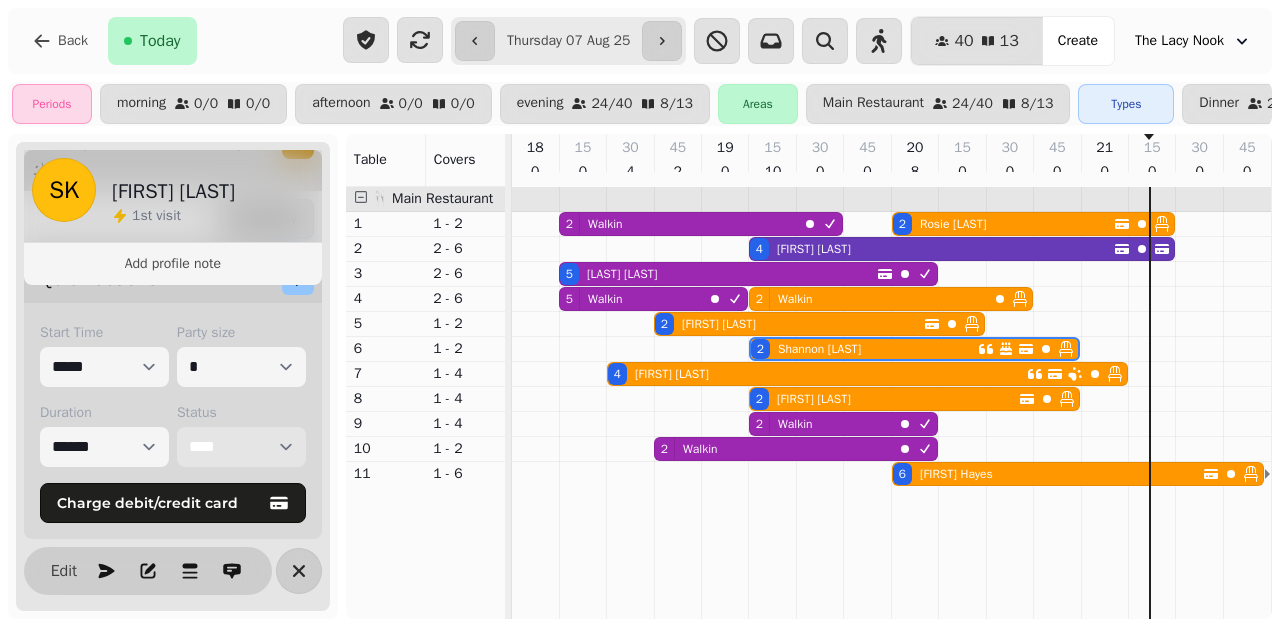click on "**********" at bounding box center [241, 447] 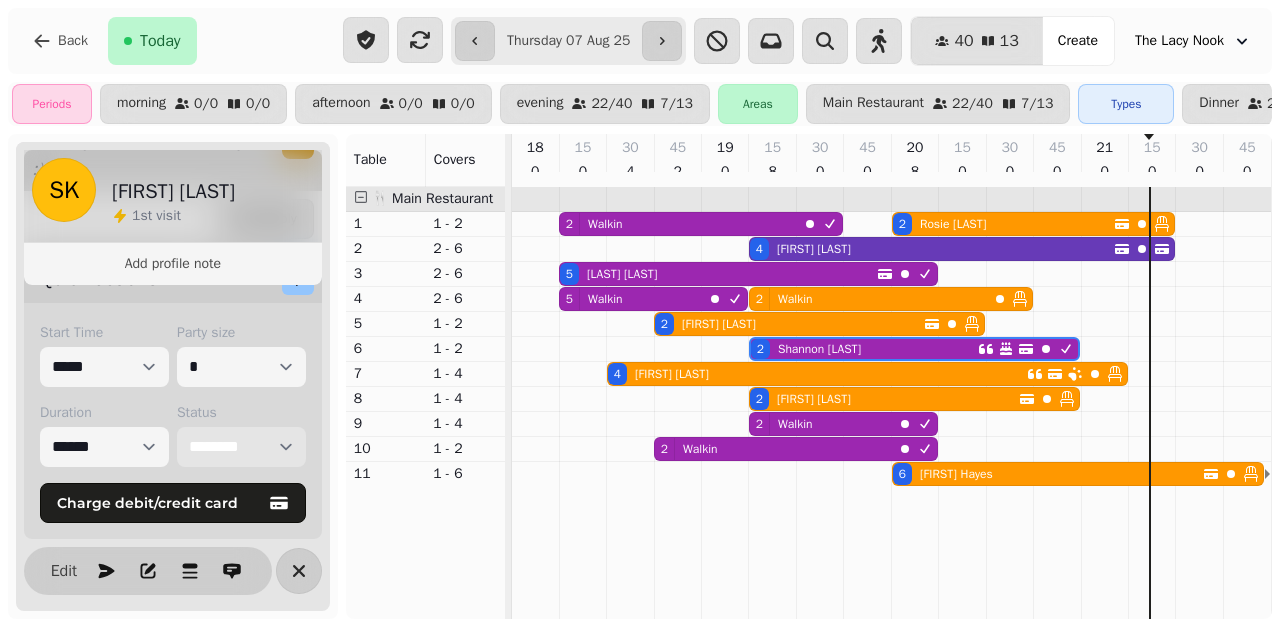 click on "[FIRST]   [LAST]" at bounding box center (814, 399) 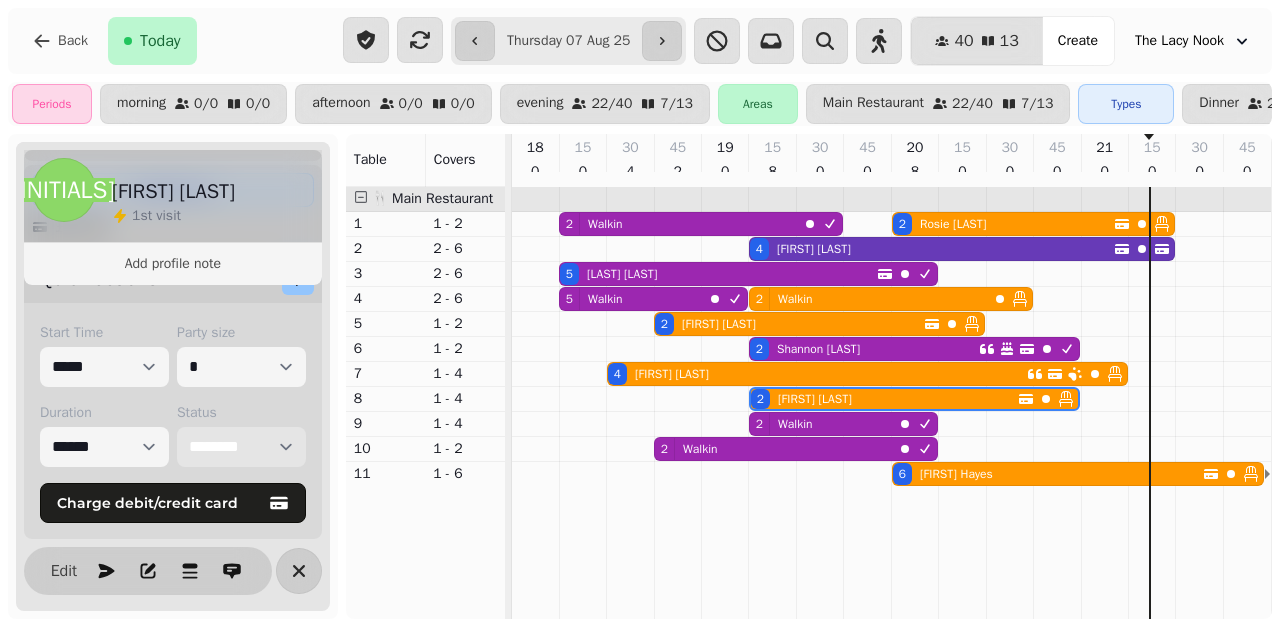 scroll, scrollTop: 403, scrollLeft: 0, axis: vertical 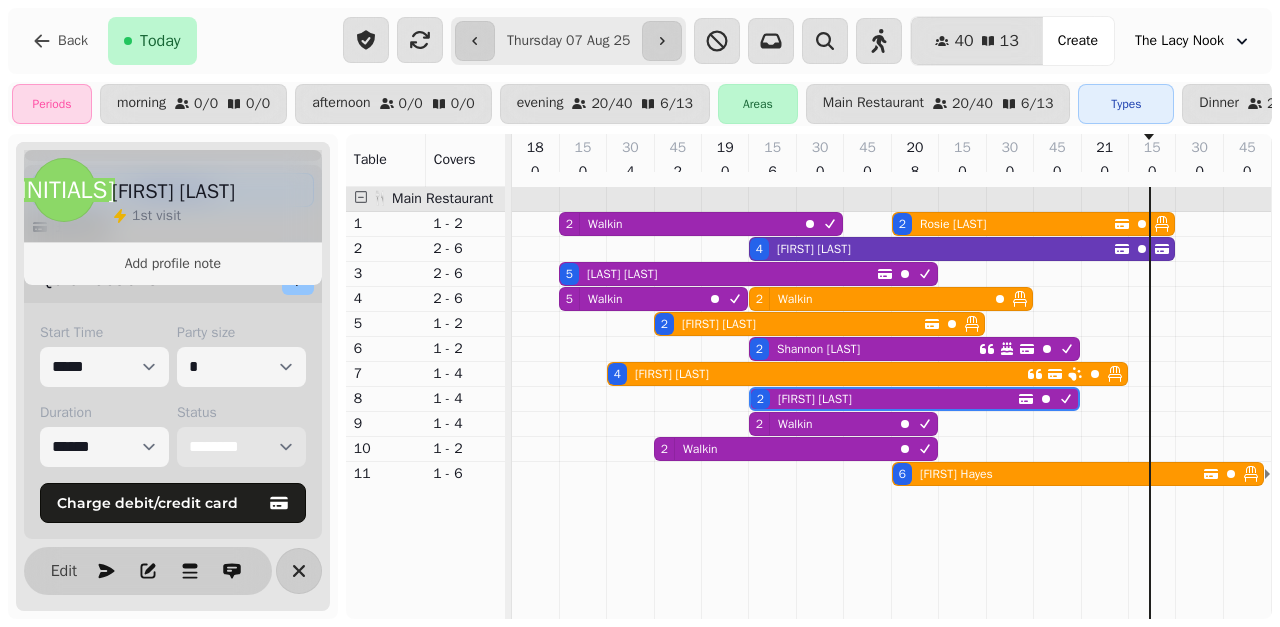 click on "[NUMBER] [FIRST]   [LAST]" at bounding box center (1003, 224) 